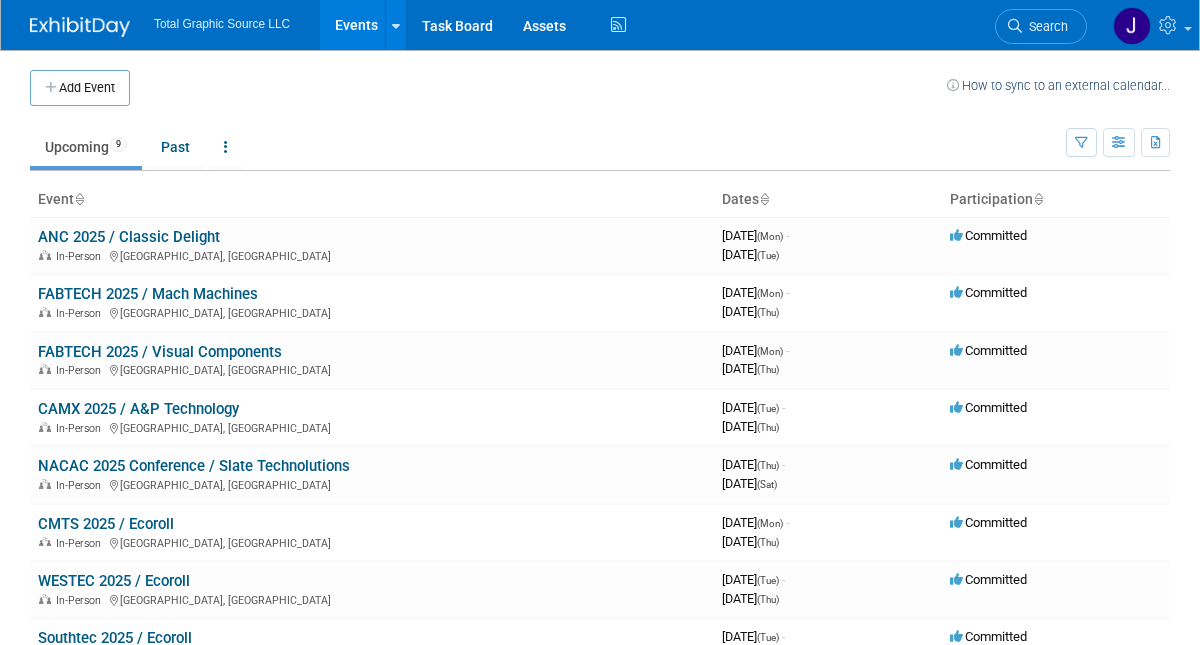 scroll, scrollTop: 0, scrollLeft: 0, axis: both 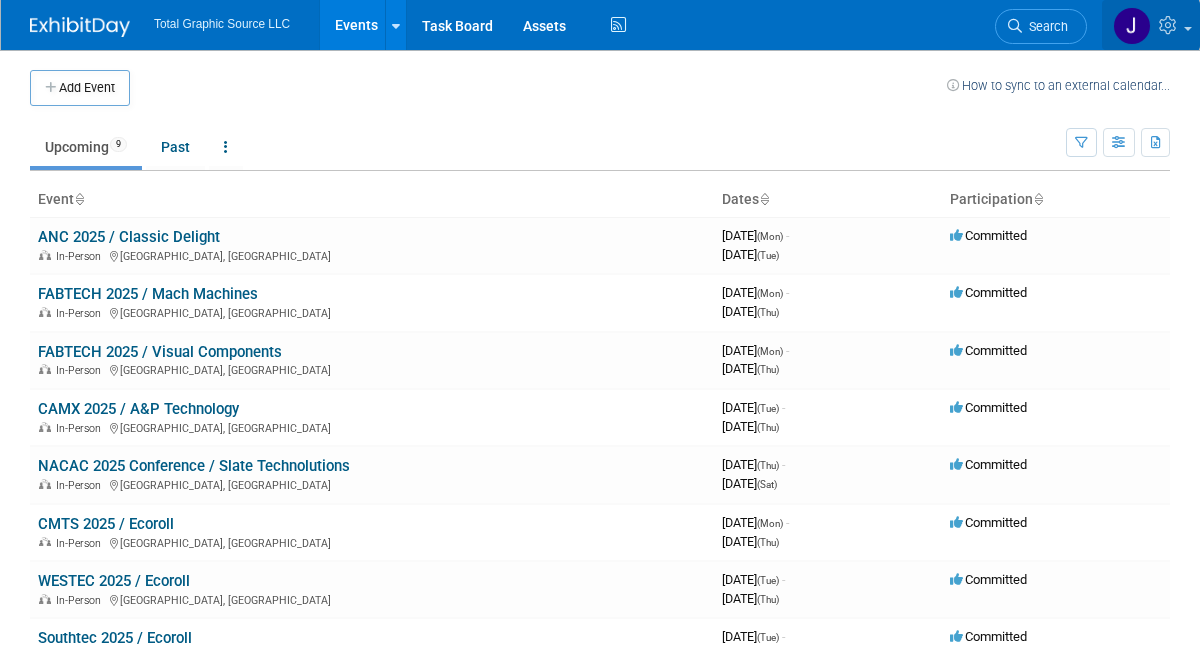 click at bounding box center [1188, 29] 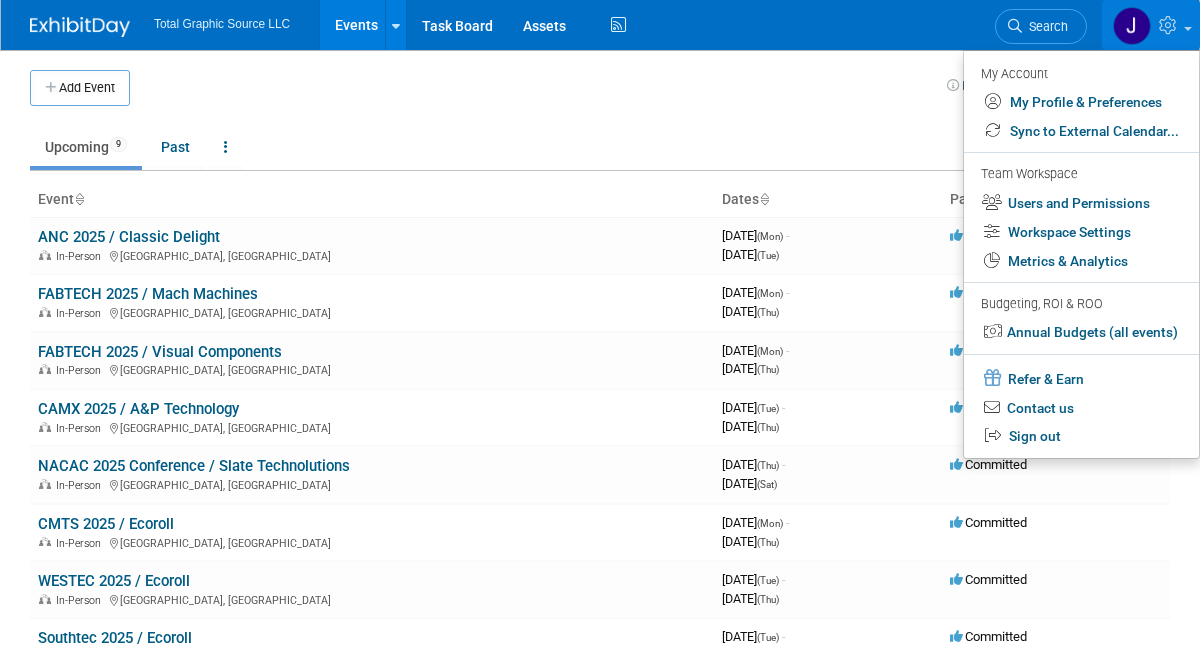 click on "Upcoming
9
Past
All Events
9
Past and Upcoming
Grouped Annually
Events grouped by year" at bounding box center (548, 148) 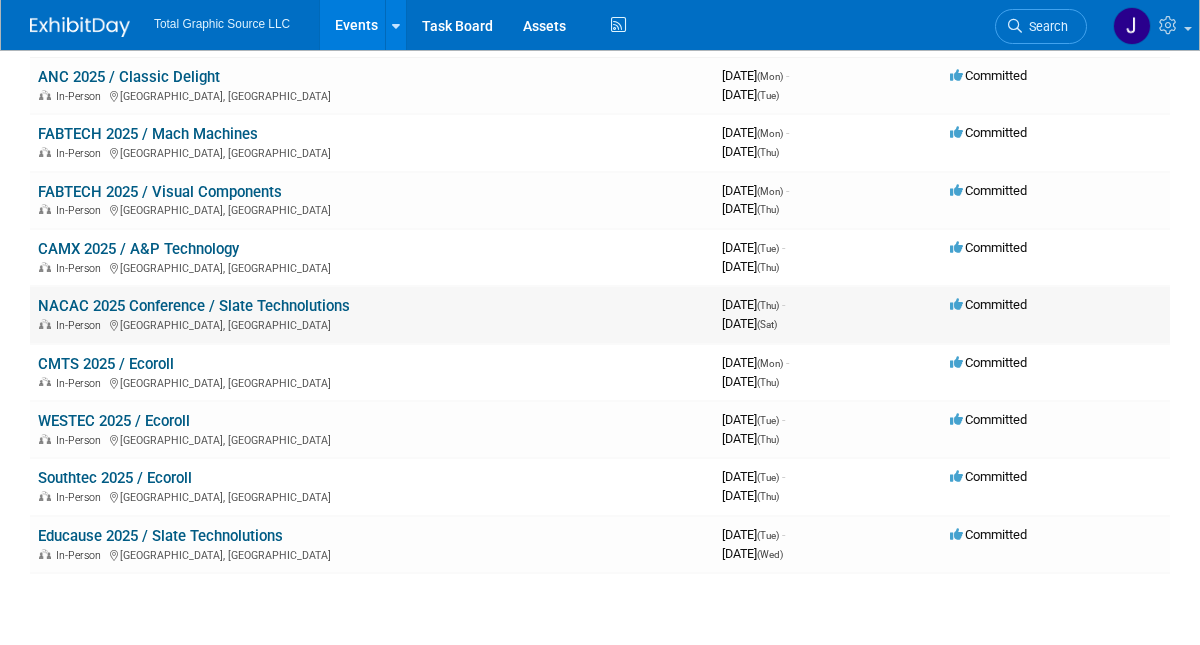 scroll, scrollTop: 0, scrollLeft: 0, axis: both 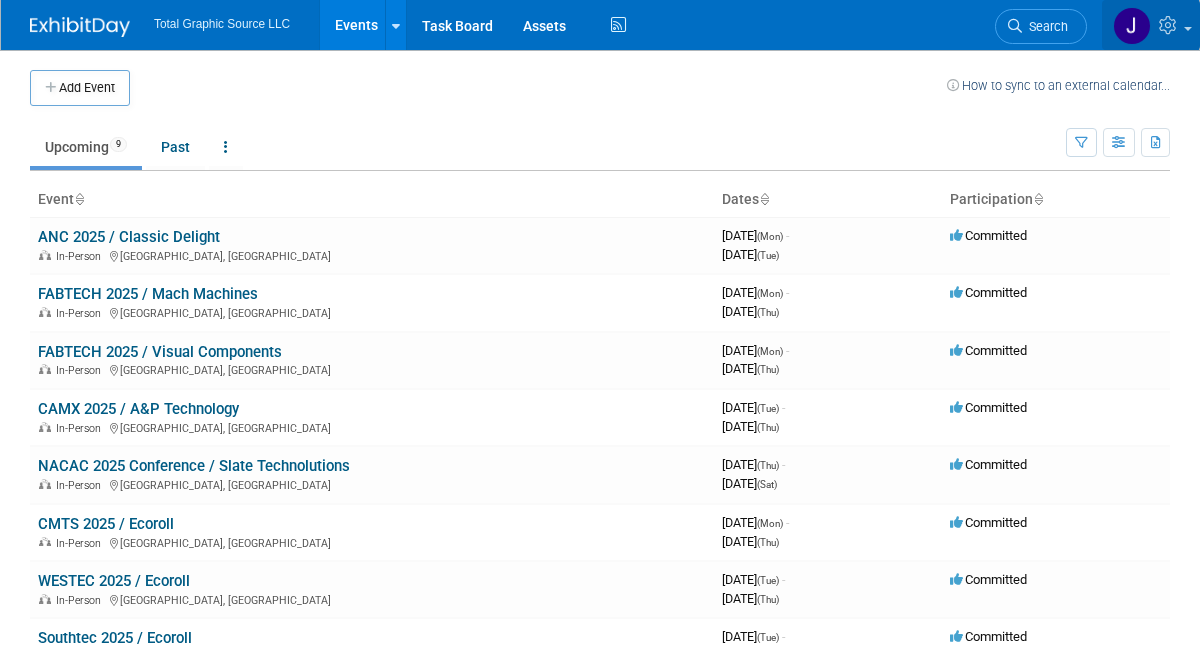 click at bounding box center (1188, 29) 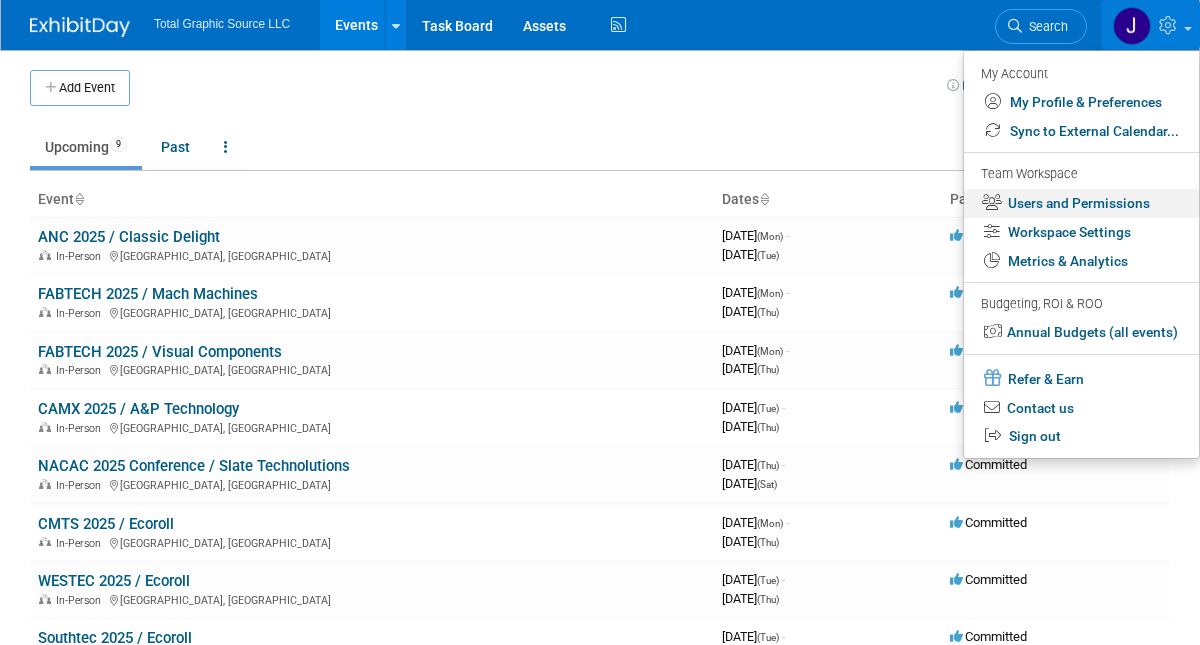 click on "Users and Permissions" at bounding box center [1081, 203] 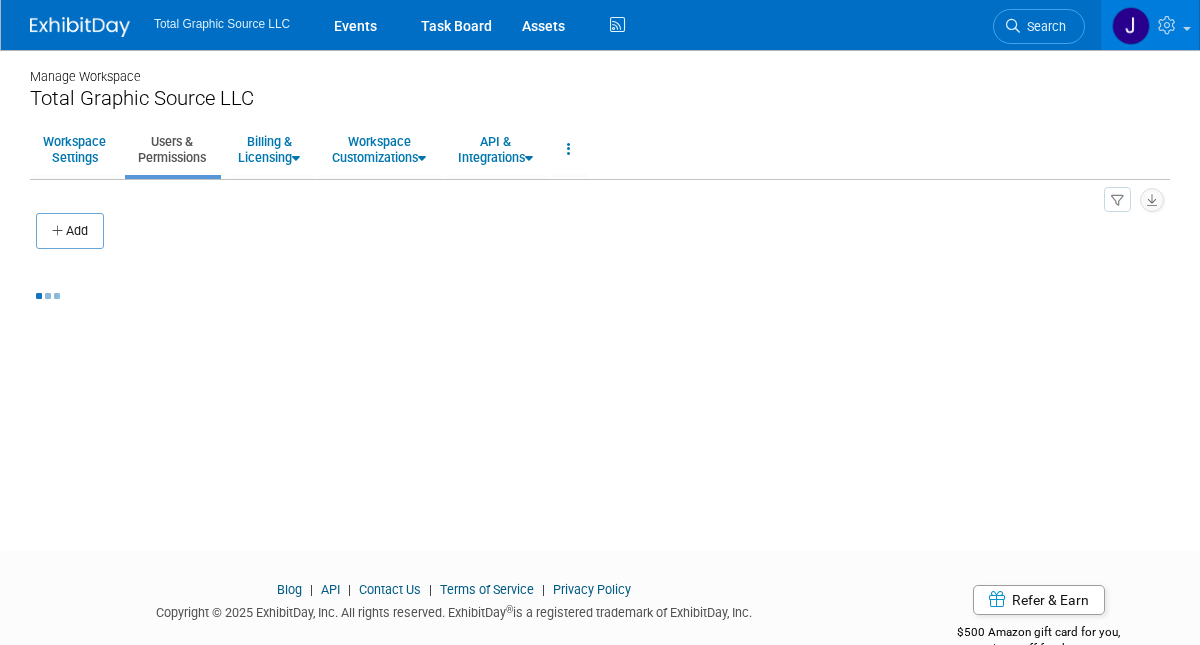 scroll, scrollTop: 0, scrollLeft: 0, axis: both 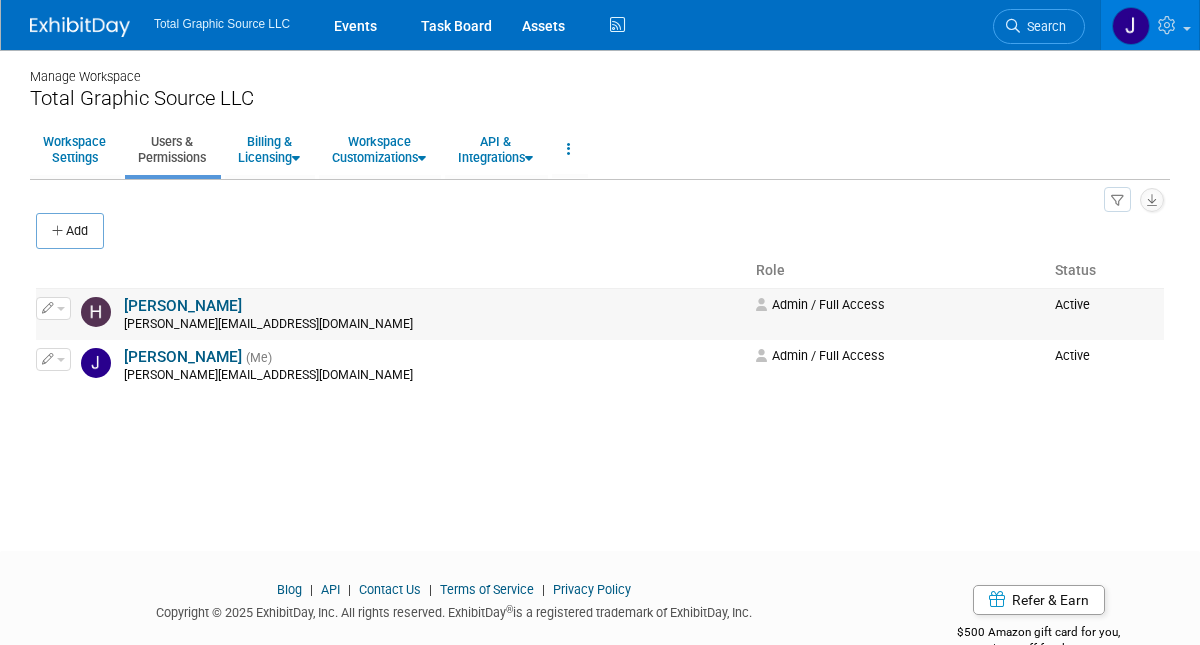 click on "[PERSON_NAME]" at bounding box center [183, 306] 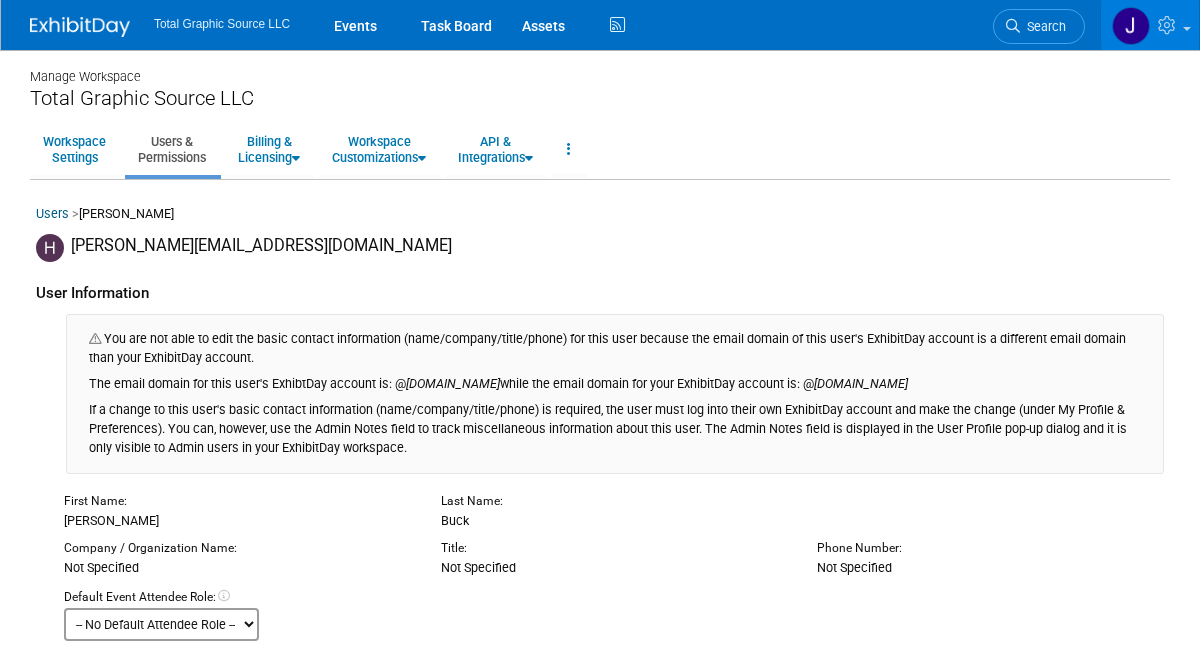 scroll, scrollTop: 0, scrollLeft: 0, axis: both 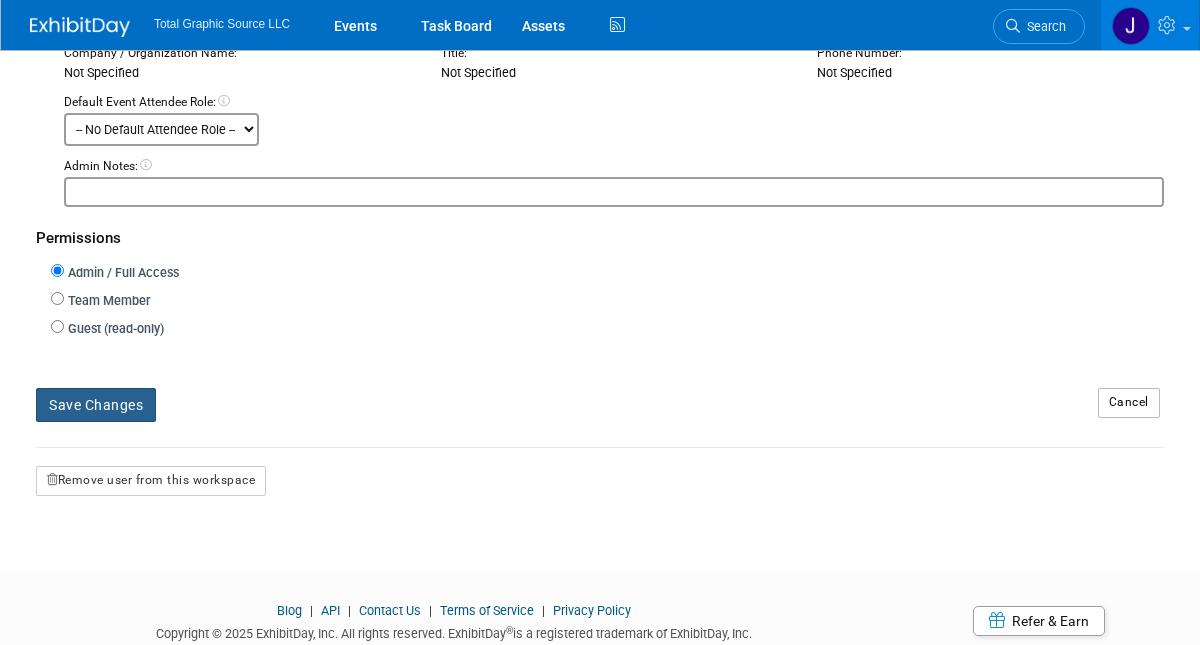 click on "Save Changes" at bounding box center (96, 405) 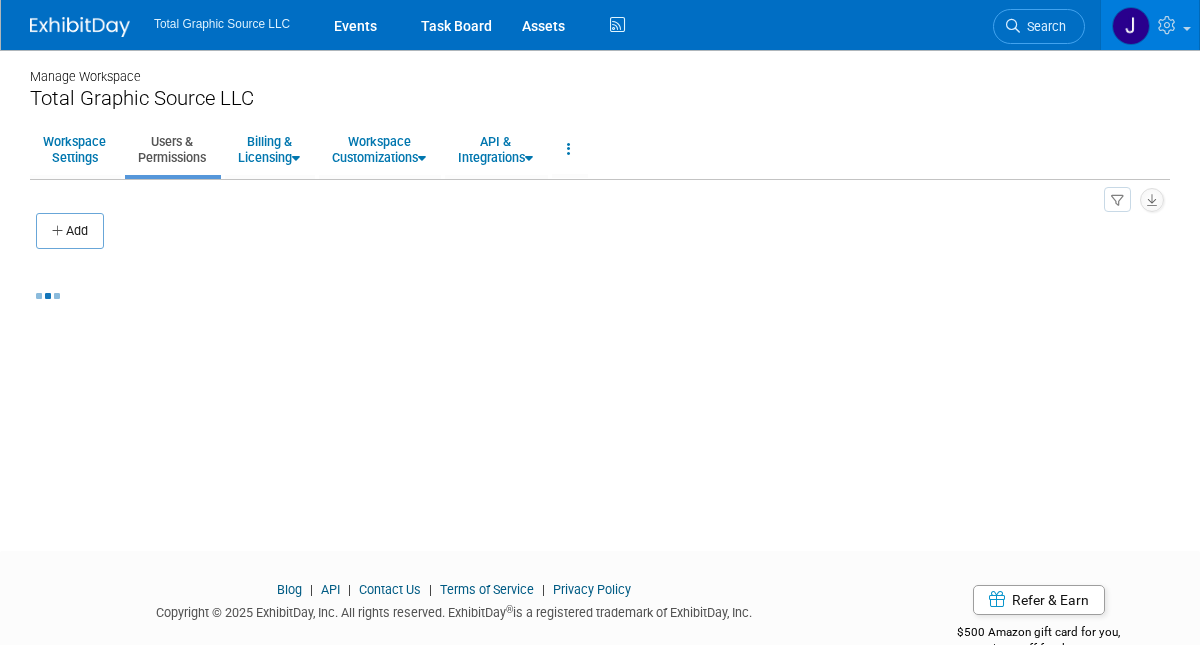 scroll, scrollTop: 0, scrollLeft: 0, axis: both 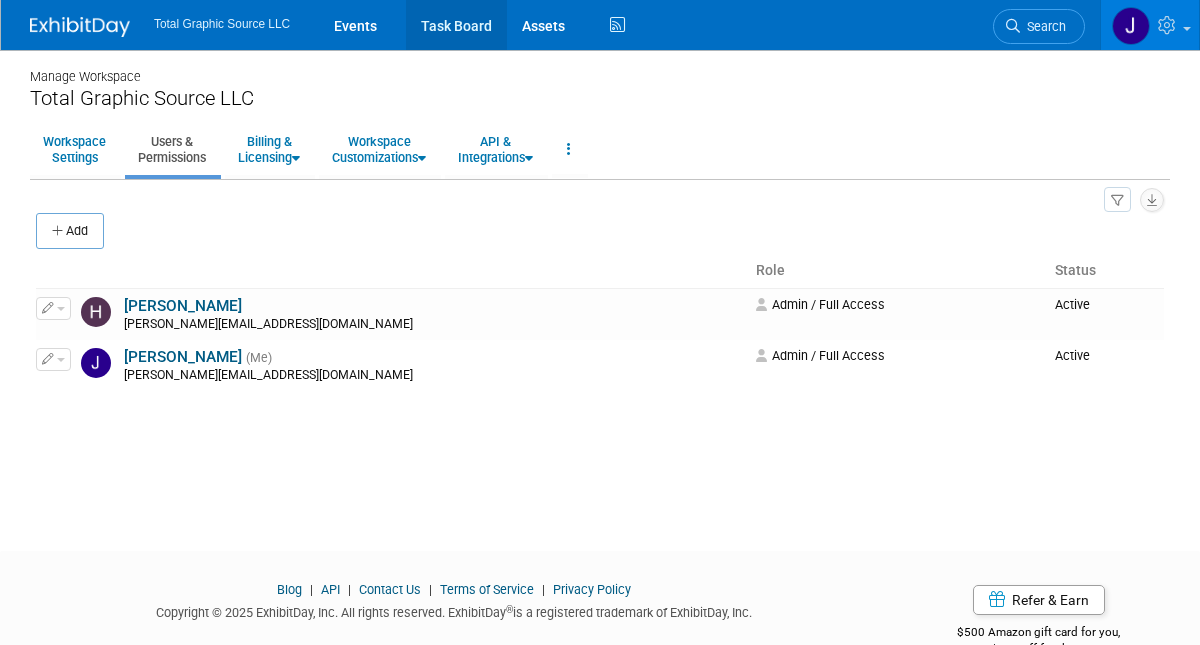 click on "Task Board" at bounding box center (456, 25) 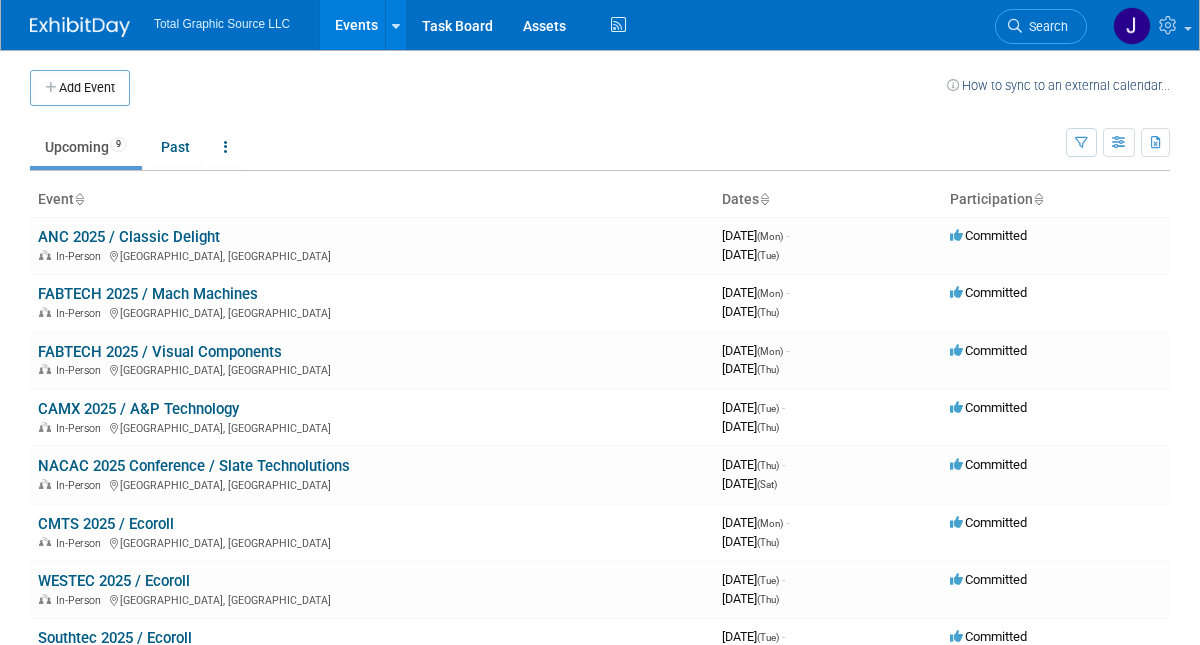 scroll, scrollTop: 0, scrollLeft: 0, axis: both 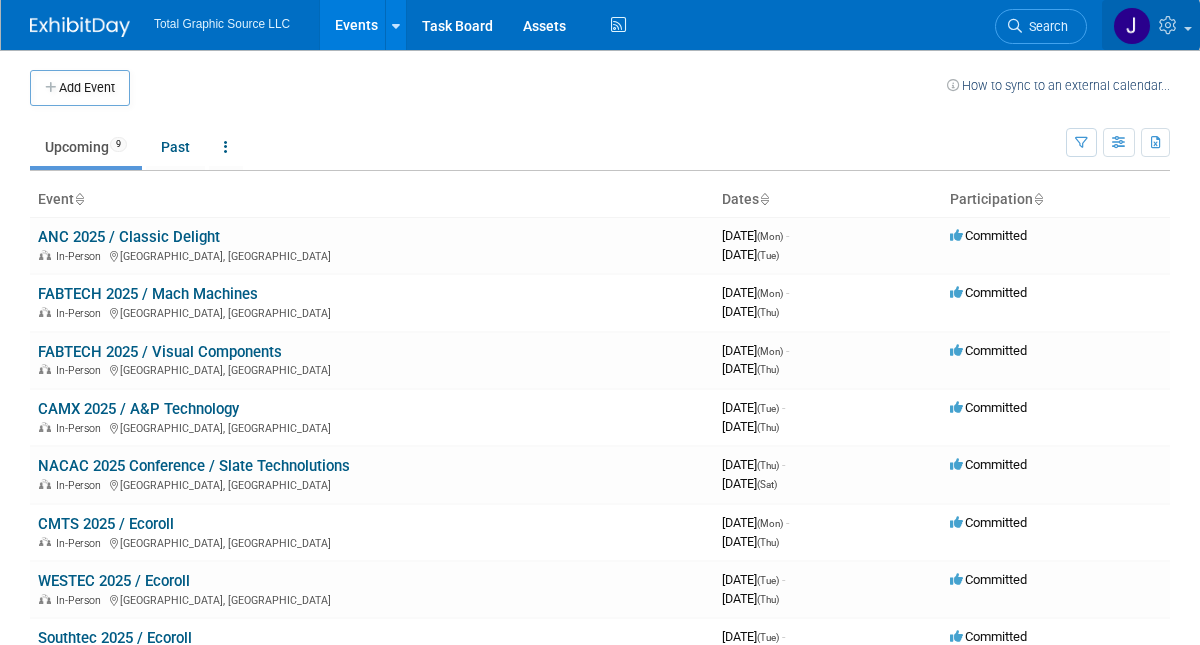 click at bounding box center (1151, 25) 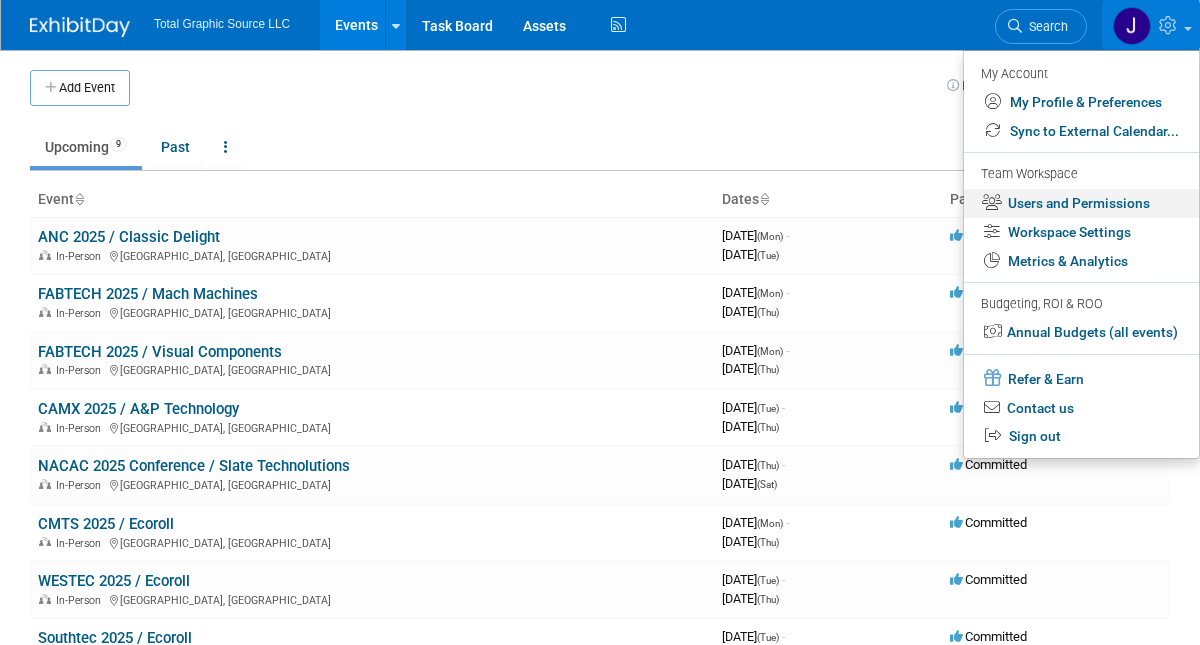 click on "Users and Permissions" at bounding box center [1081, 203] 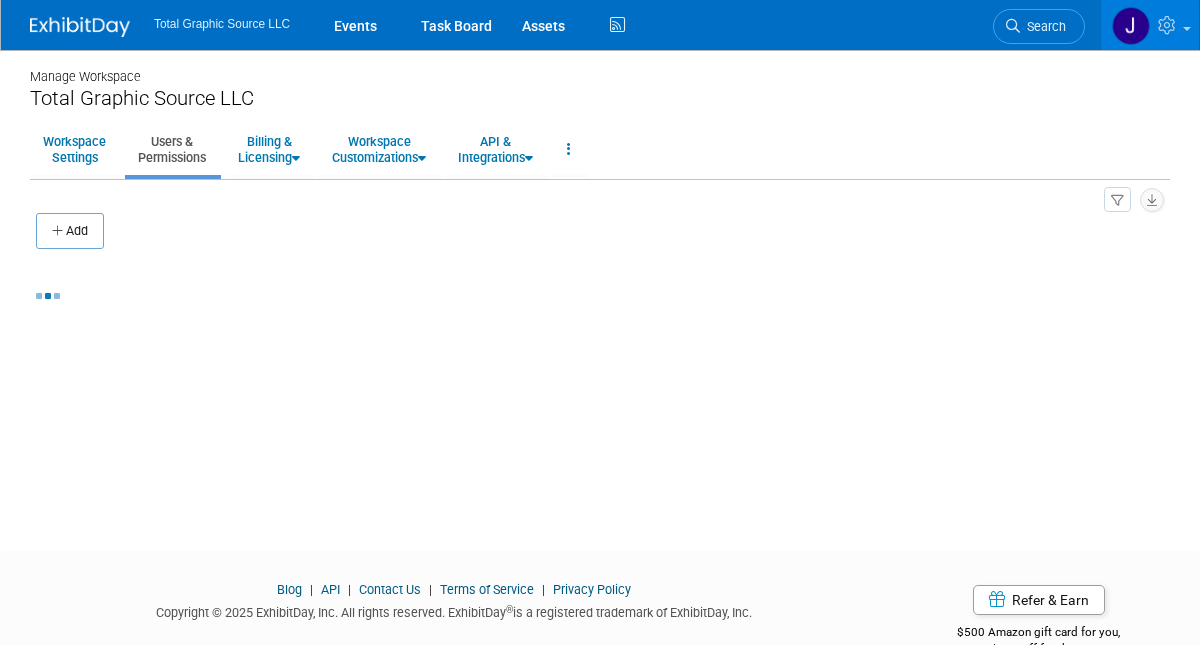 scroll, scrollTop: 0, scrollLeft: 0, axis: both 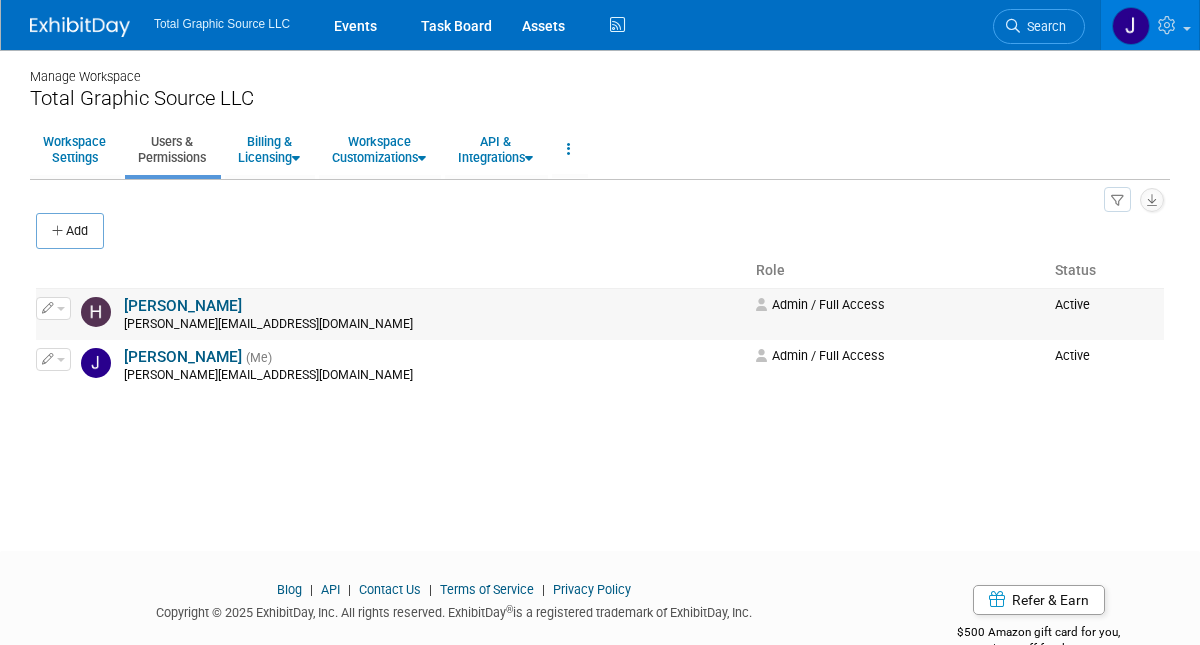 click at bounding box center (48, 307) 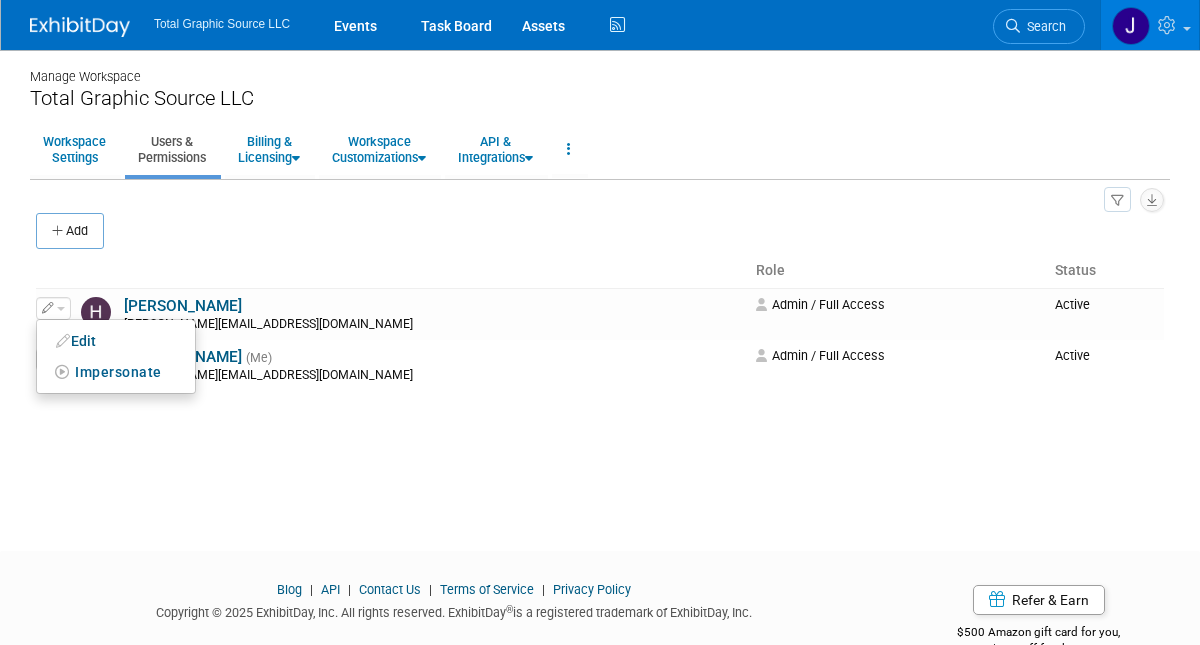 click on "Manage Workspace
Total Graphic Source LLC
Workspace Settings
Users & Permissions
Billing & Licensing
Manage Plan / Subscription
Billing Information
Payment Receipts
Workspace Customizations
Customize Event Information Tab
Customize Event Booth Tab
Customize the Special Event Tab
Customize Event Participation Types
Customize Event Attendee Roles
Configure Default Event Task Sections
Configure Event Objectives" at bounding box center [600, 282] 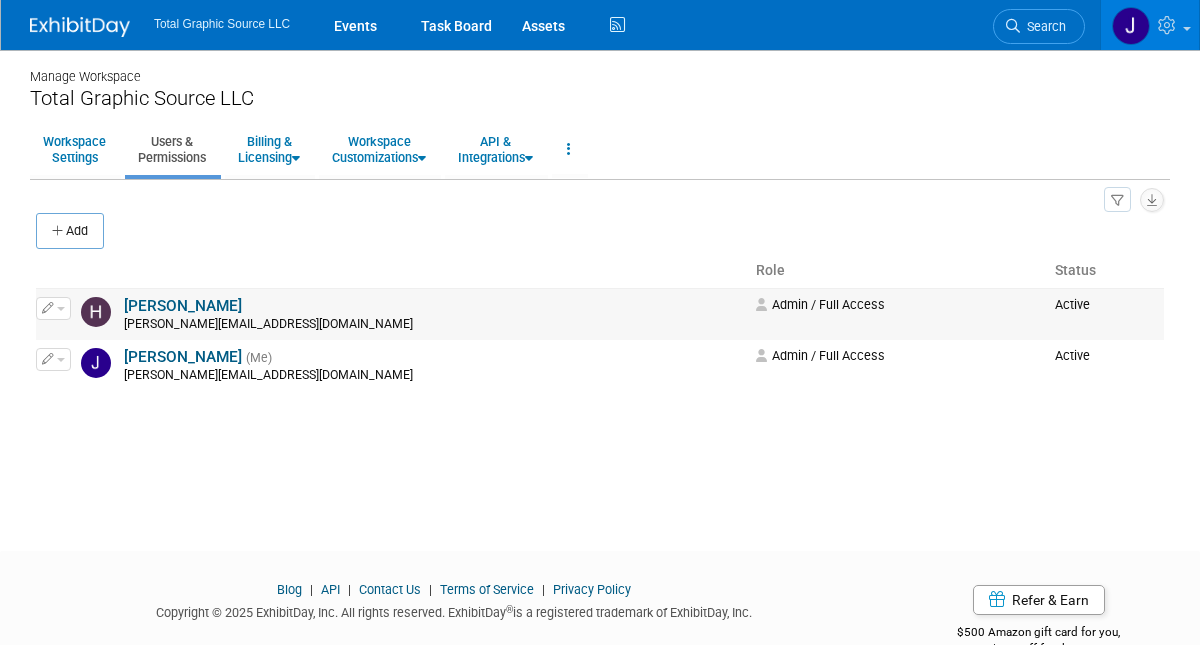 click at bounding box center [96, 312] 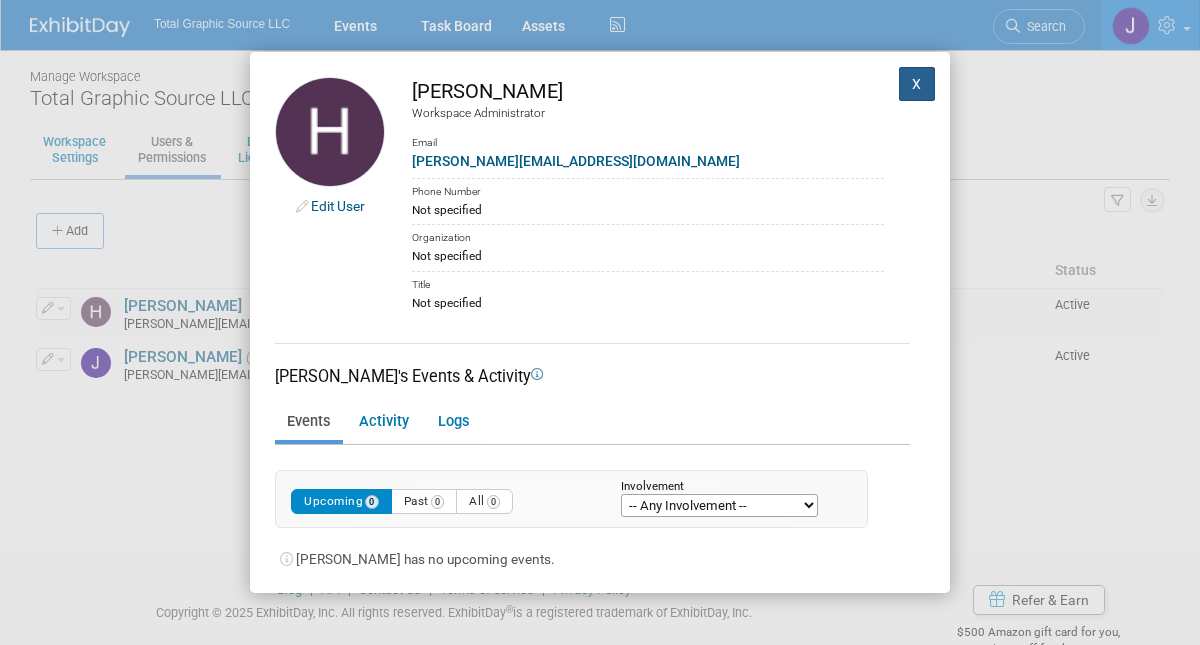 click on "X" at bounding box center [917, 84] 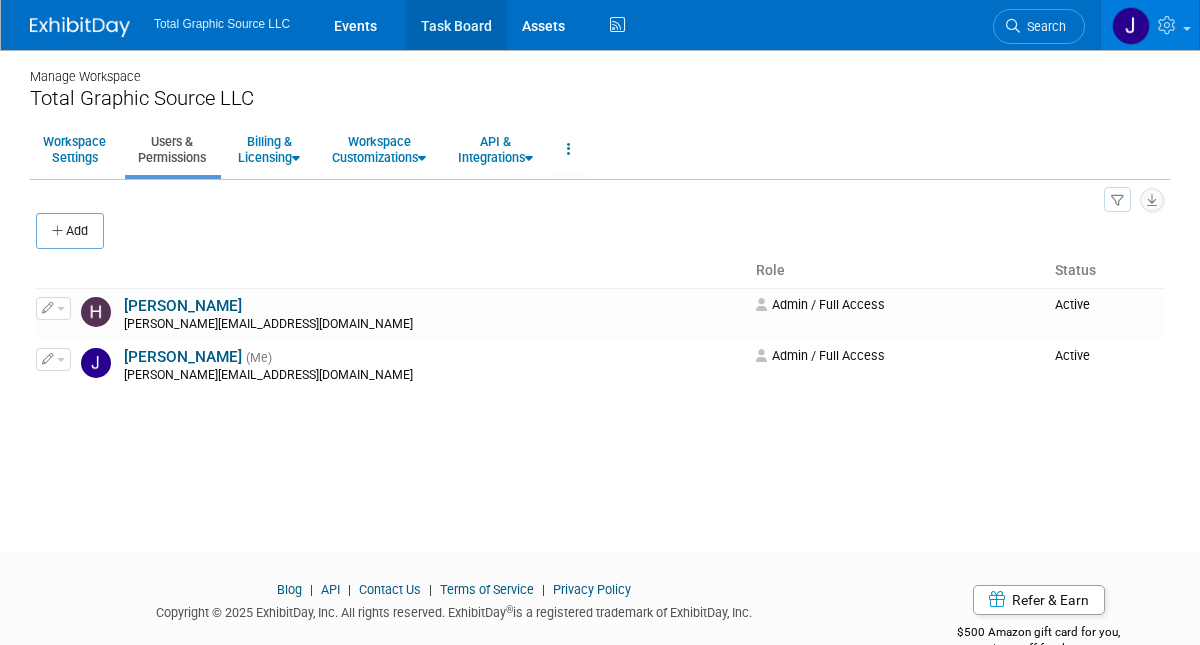 click on "Task Board" at bounding box center (456, 25) 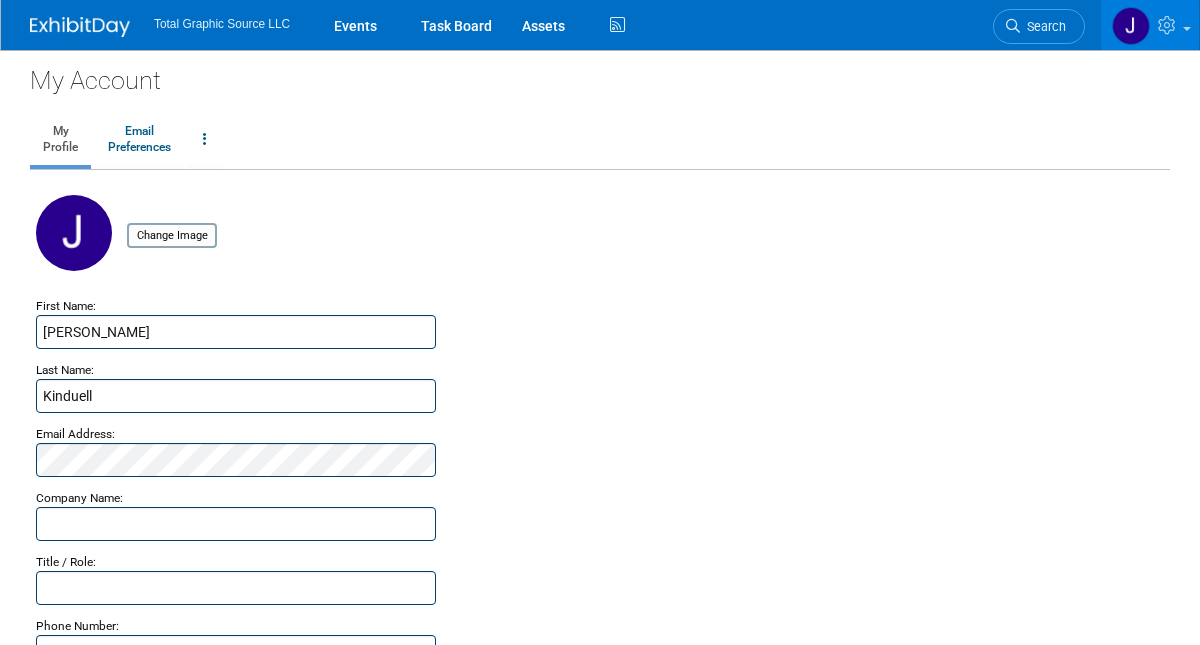 scroll, scrollTop: 0, scrollLeft: 0, axis: both 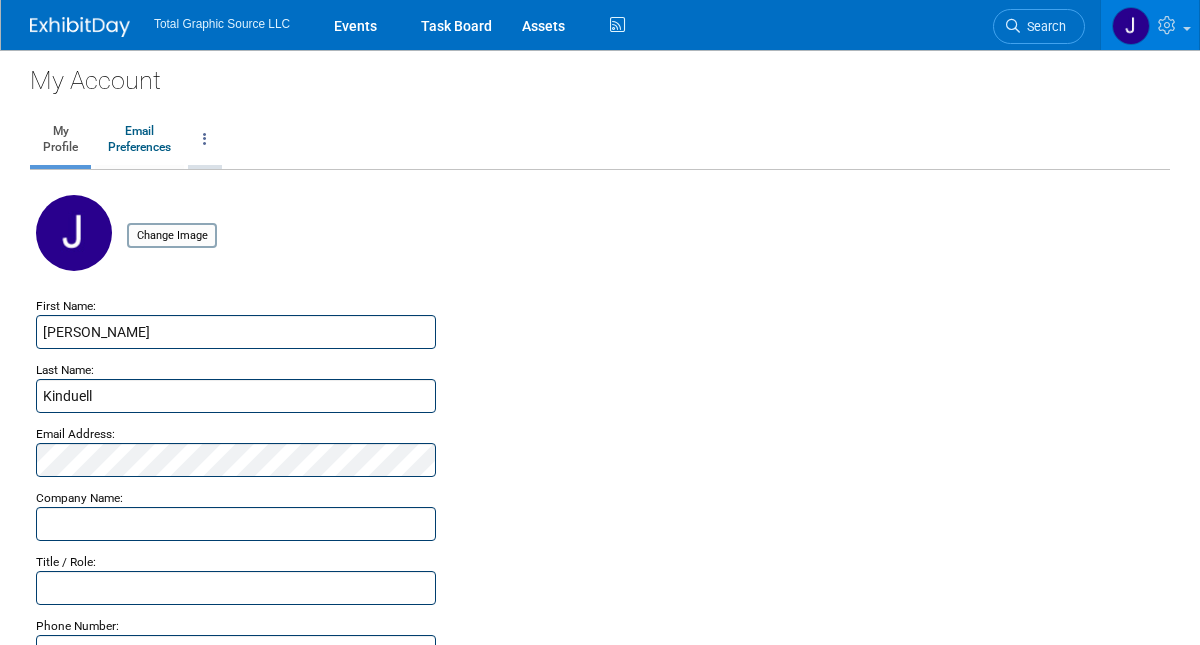 click at bounding box center (205, 140) 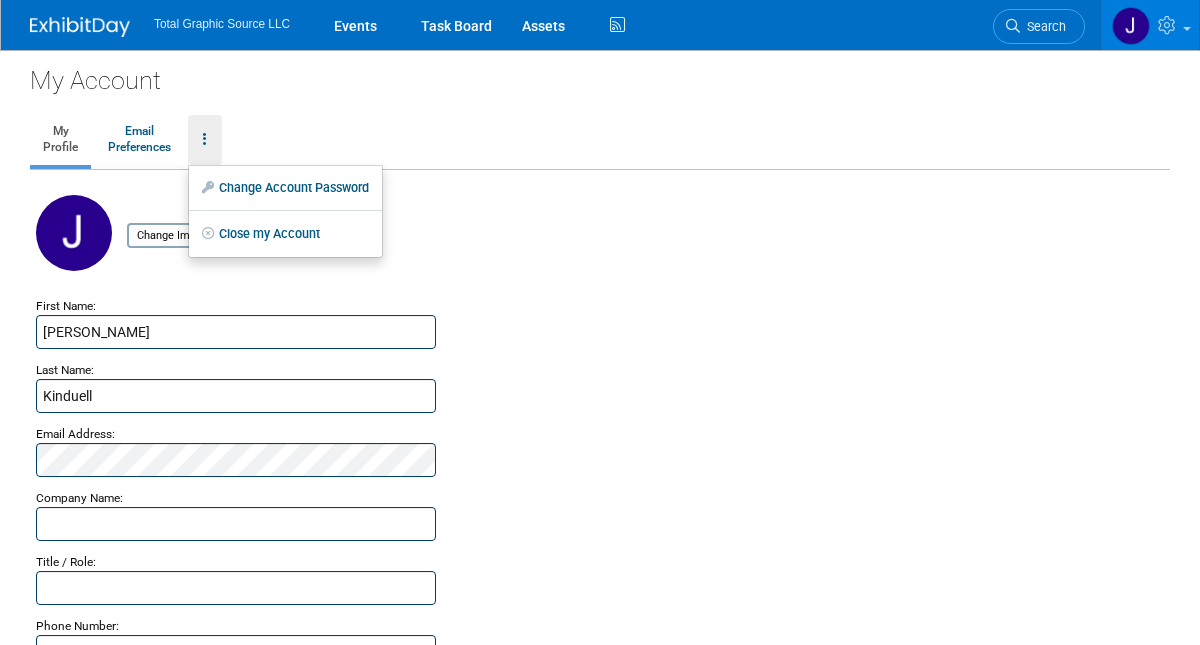 click on "Change Image" at bounding box center (600, 245) 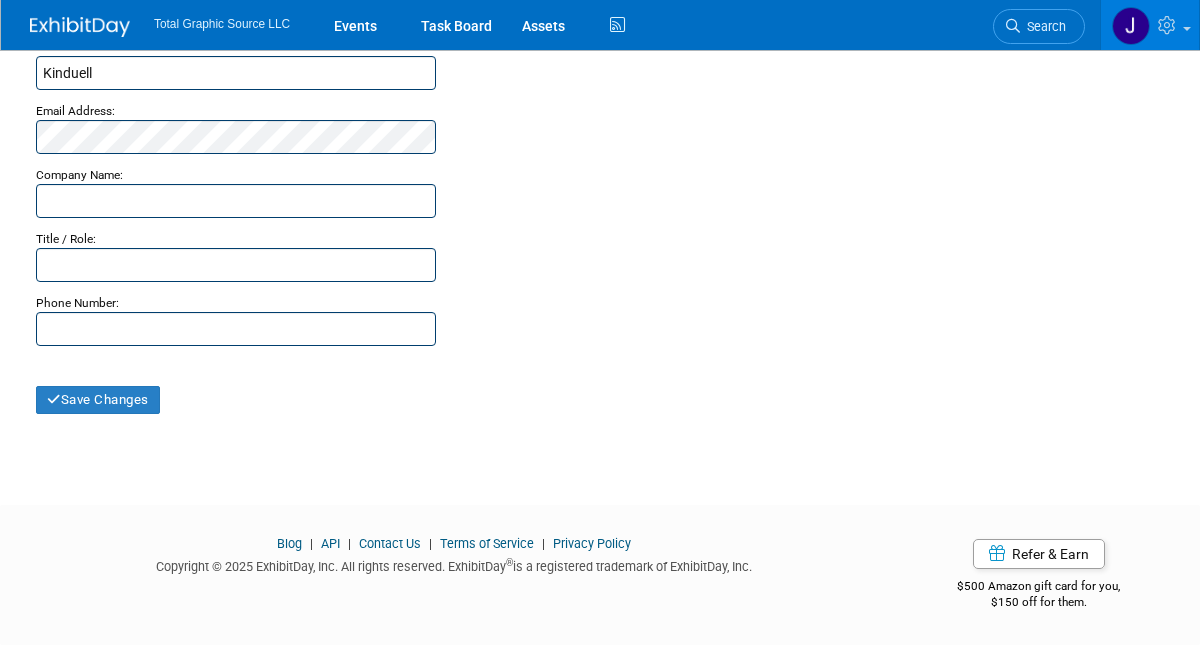 scroll, scrollTop: 0, scrollLeft: 0, axis: both 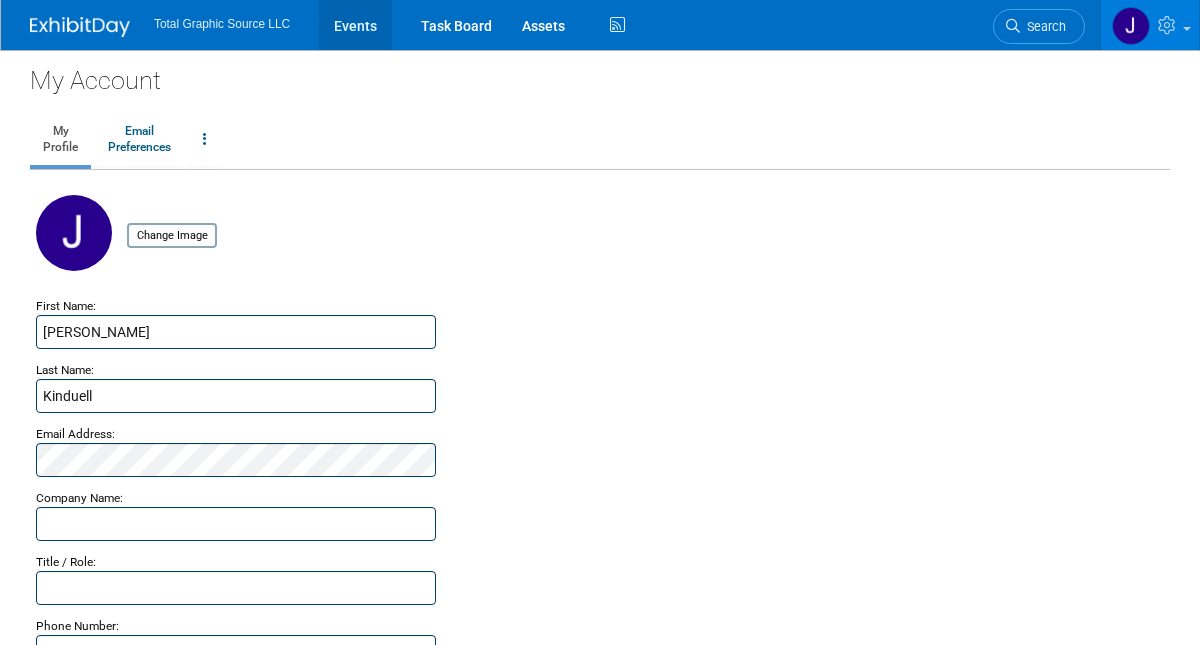 click on "Events" at bounding box center (355, 25) 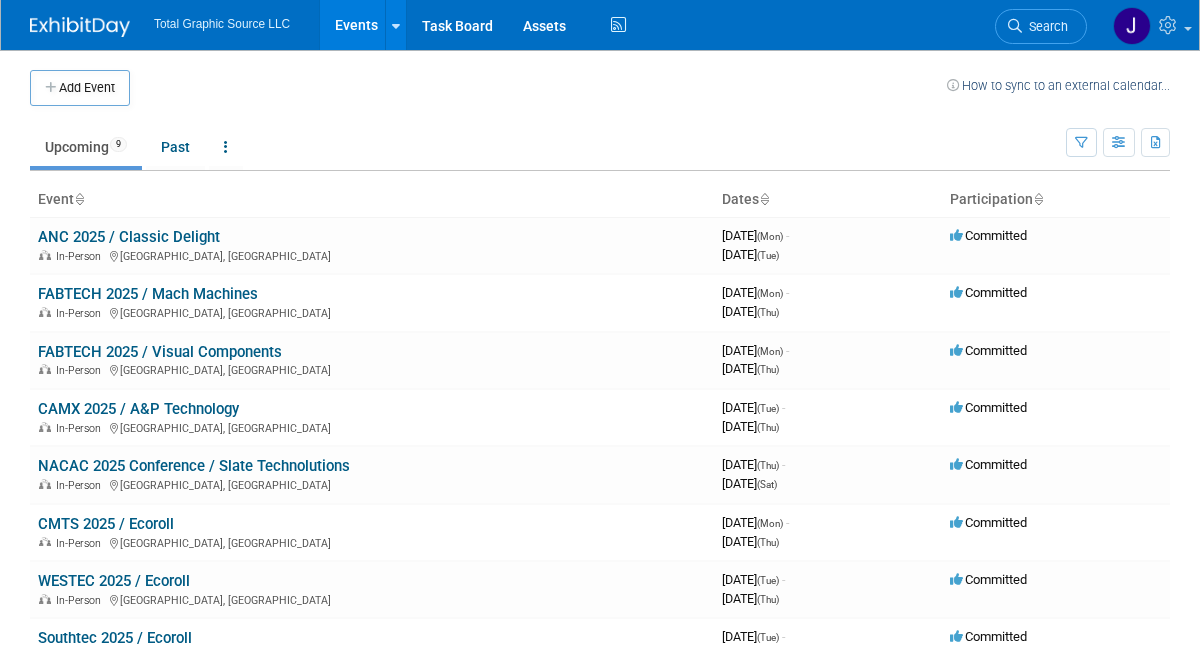 scroll, scrollTop: 0, scrollLeft: 0, axis: both 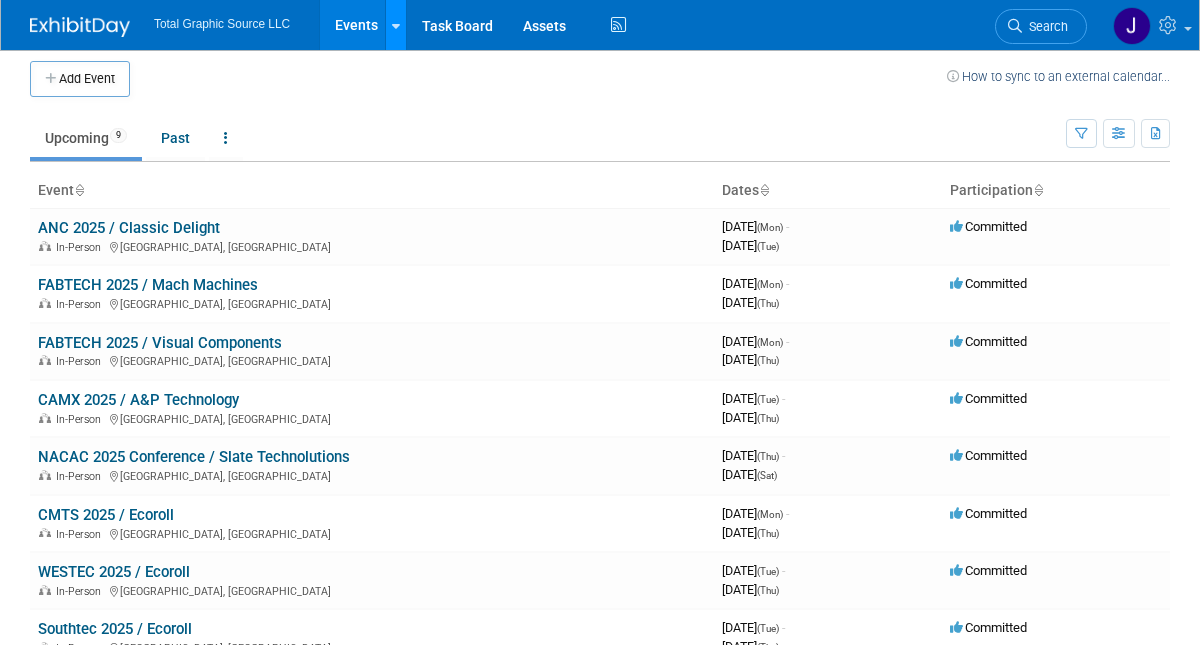 click at bounding box center [396, 26] 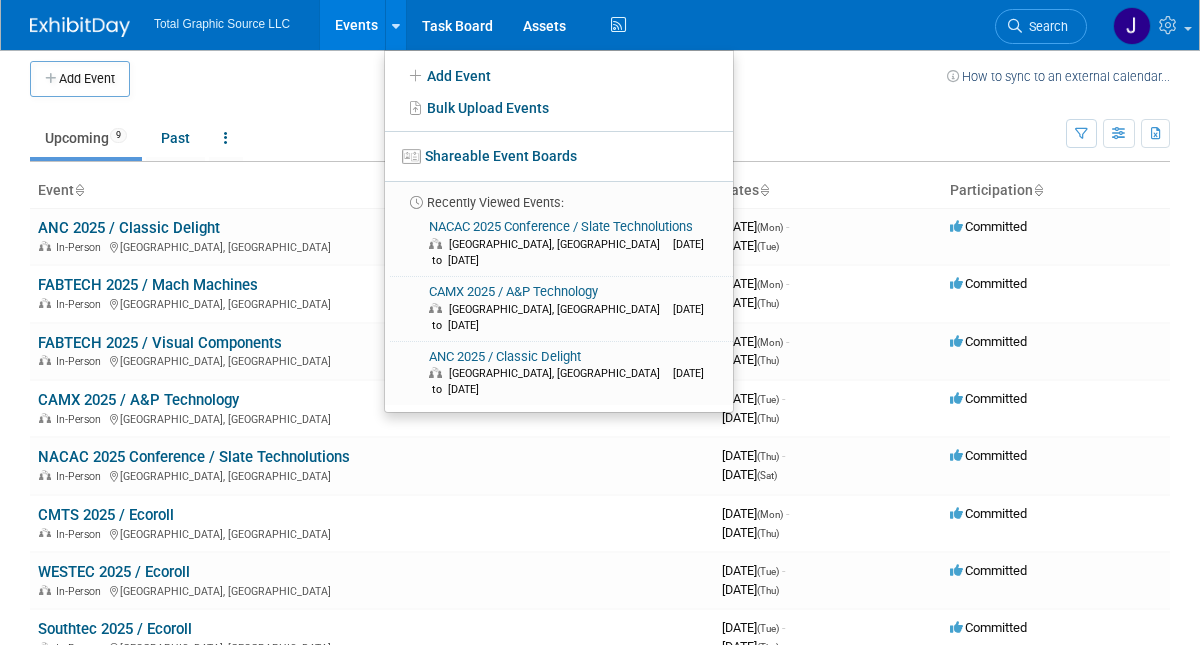 click on "Upcoming
9
Past
All Events
9
Past and Upcoming
Grouped Annually
Events grouped by year" at bounding box center [548, 129] 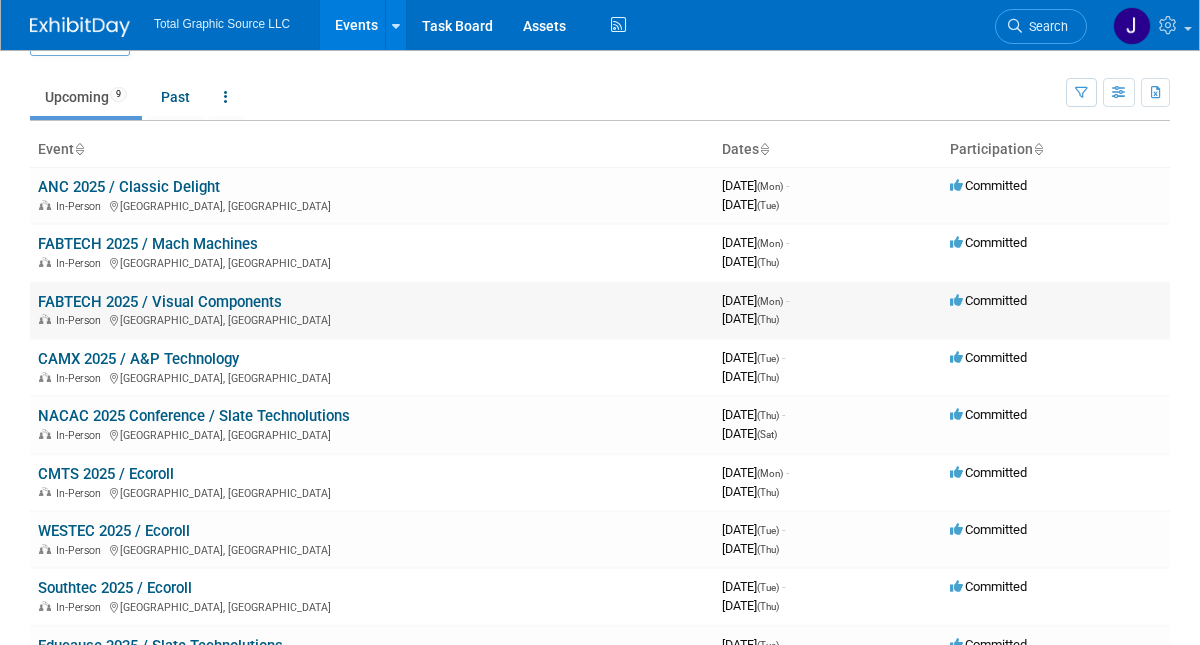 scroll, scrollTop: 0, scrollLeft: 0, axis: both 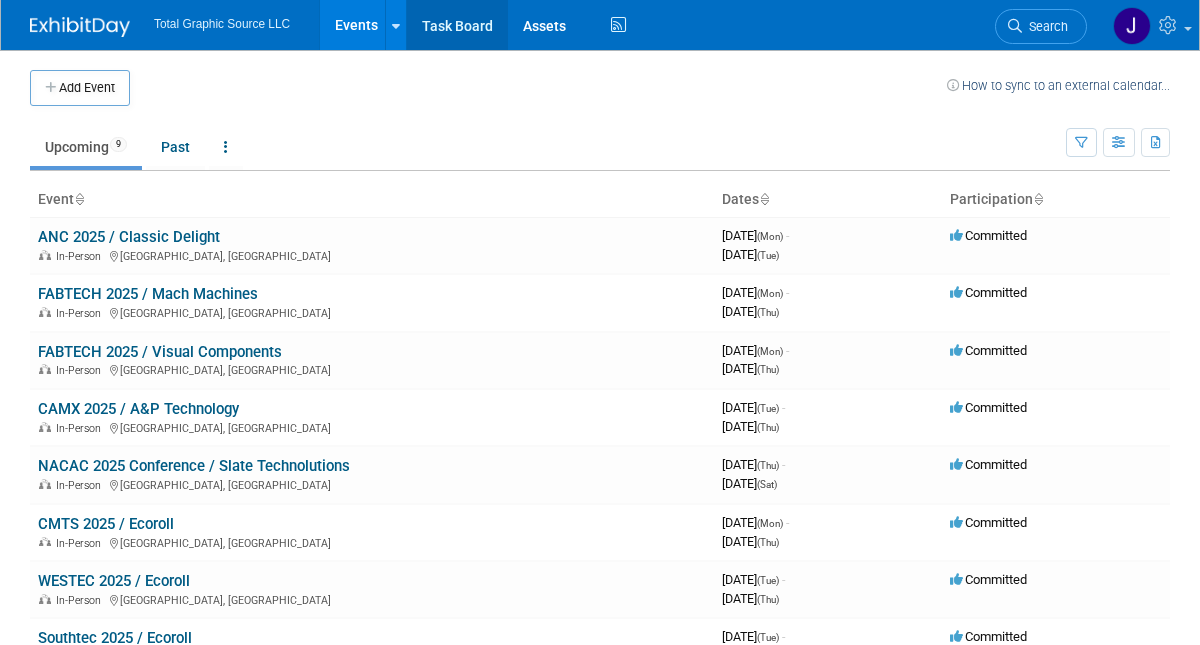click on "Task Board" at bounding box center [457, 25] 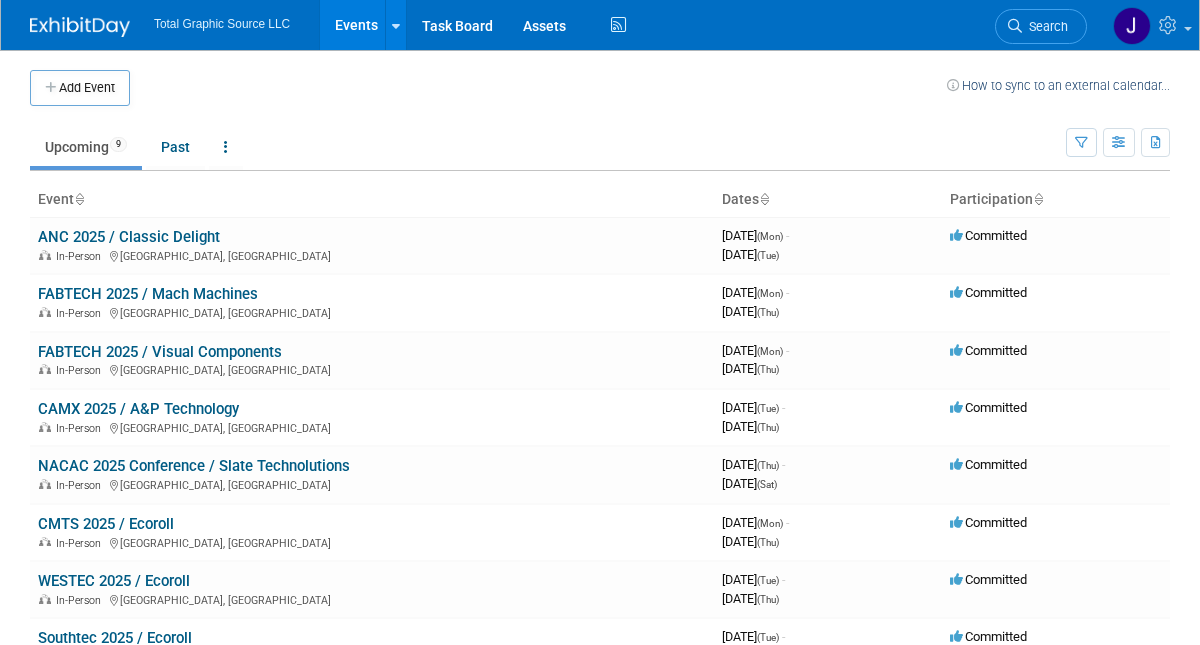 scroll, scrollTop: 0, scrollLeft: 0, axis: both 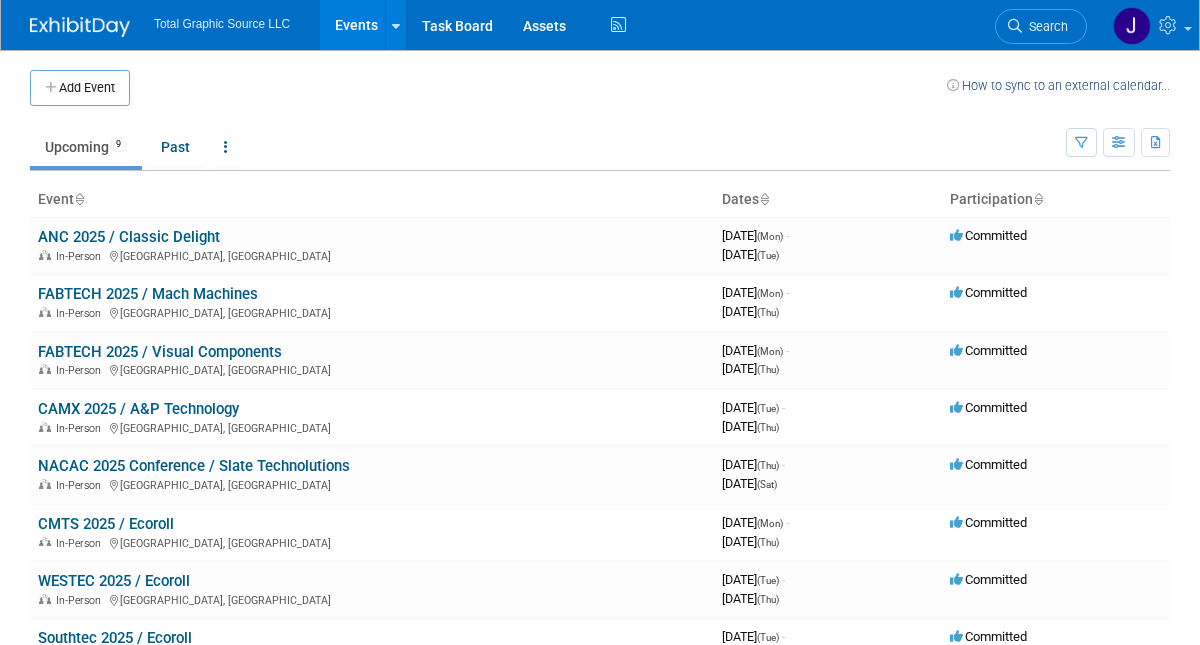 click on "Events" at bounding box center [356, 25] 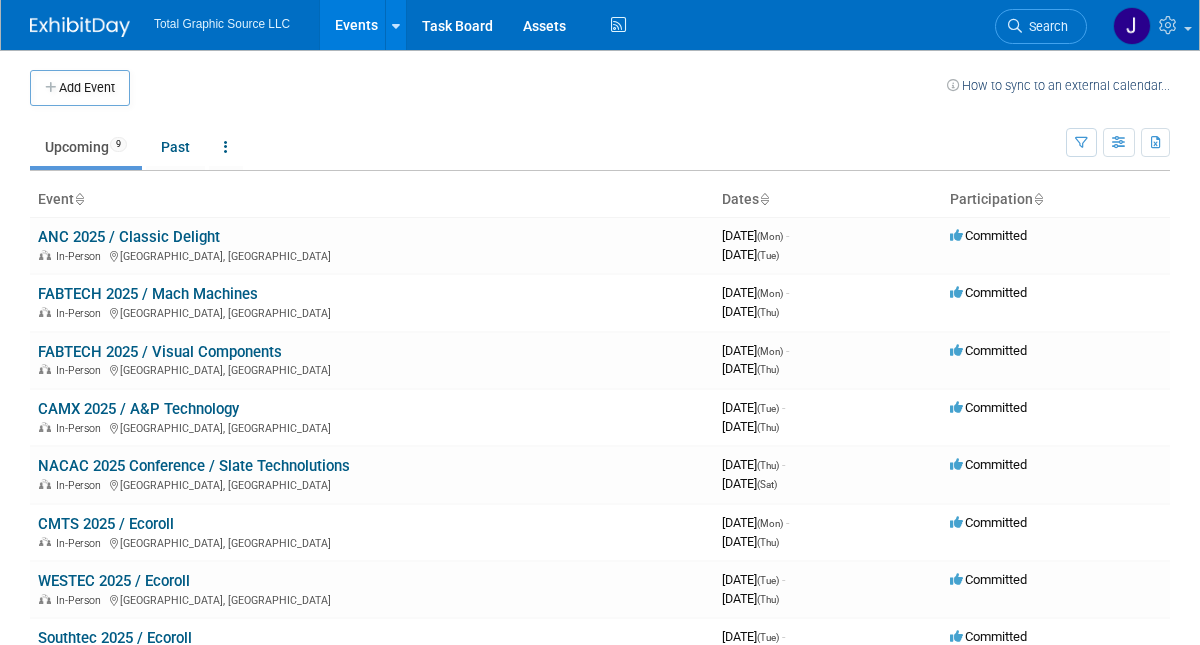 scroll, scrollTop: 0, scrollLeft: 0, axis: both 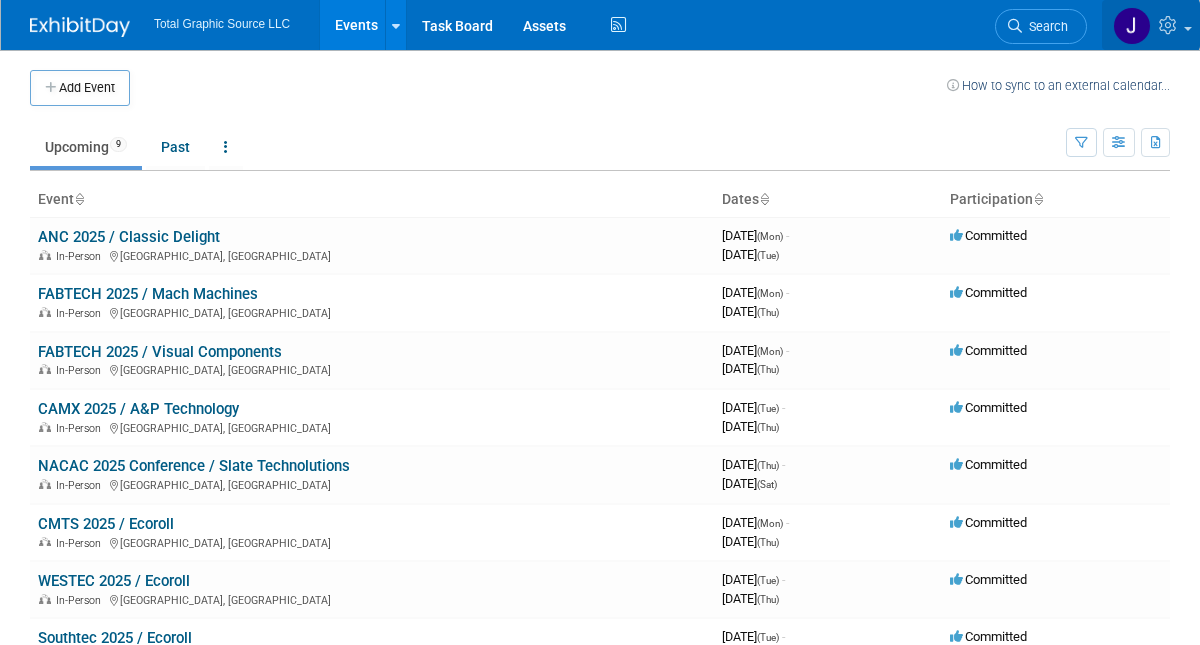 click at bounding box center (1170, 25) 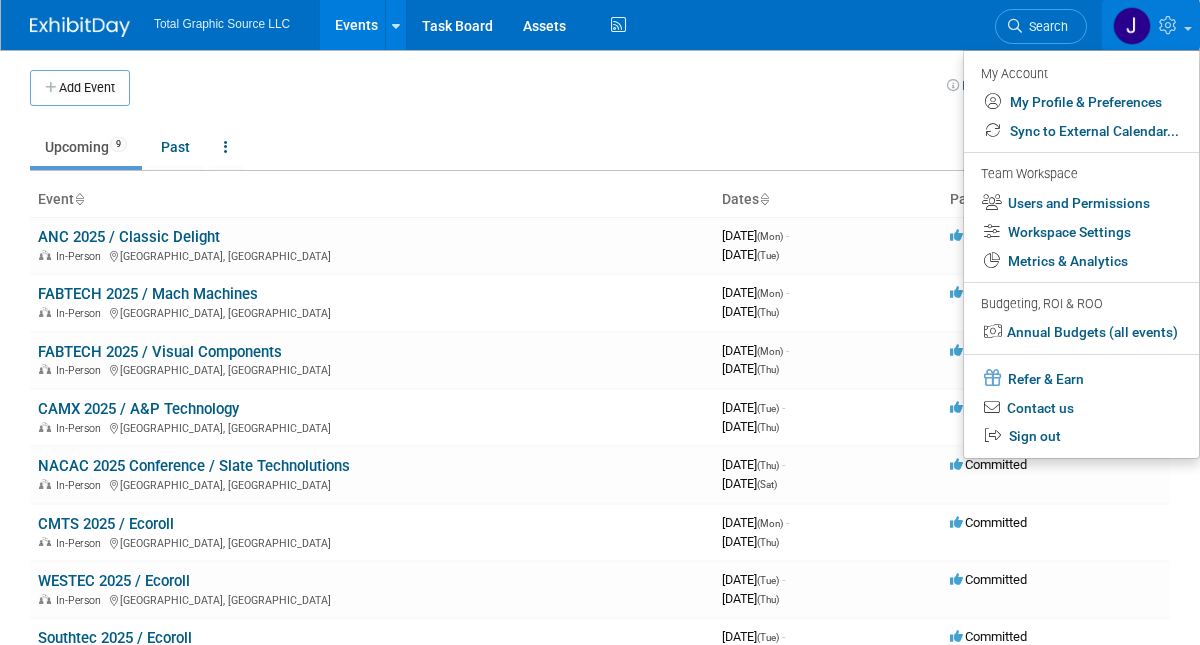 click on "Upcoming
9
Past
All Events
9
Past and Upcoming
Grouped Annually
Events grouped by year" at bounding box center (548, 148) 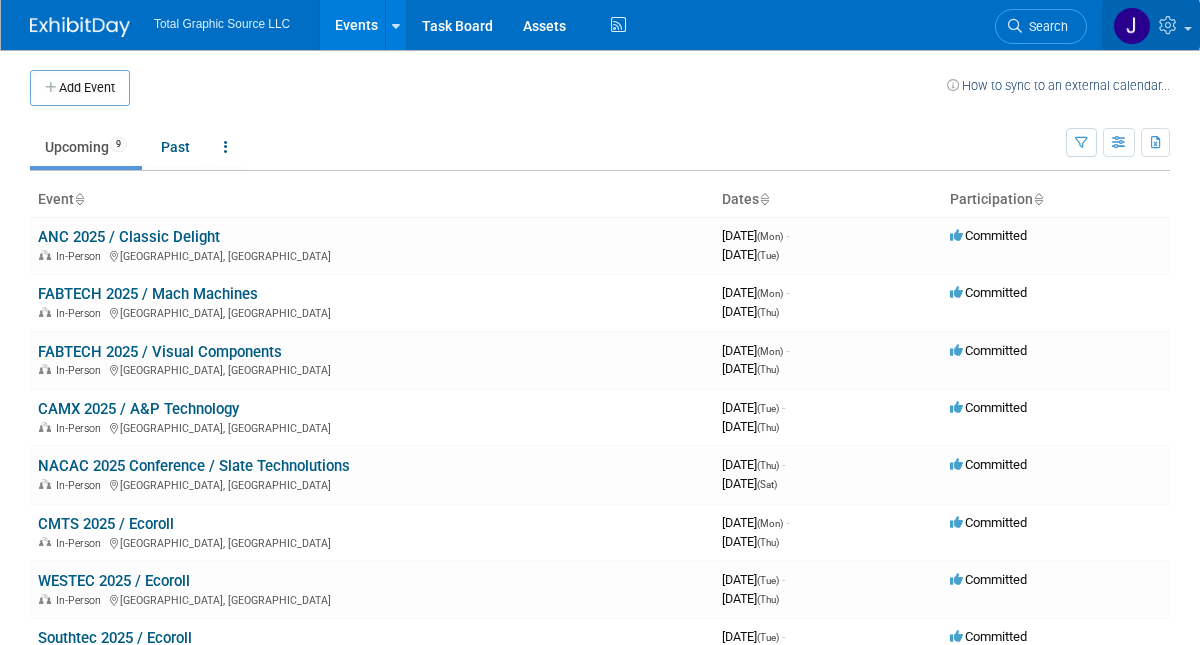 click at bounding box center [1170, 25] 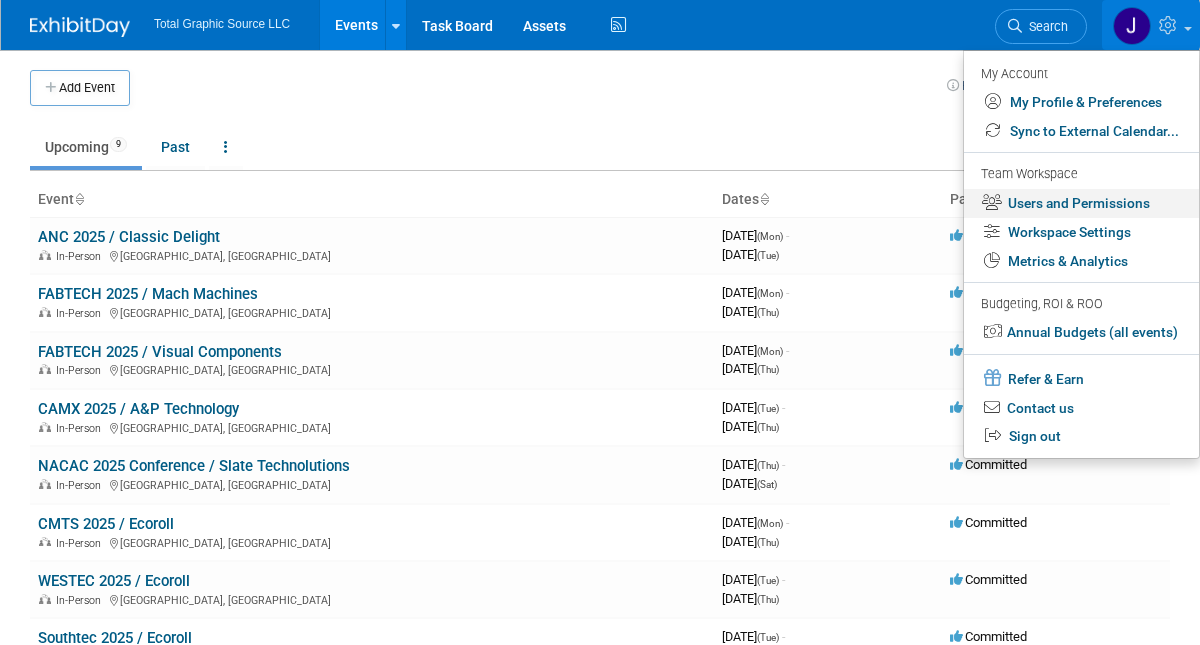 click on "Users and Permissions" at bounding box center (1081, 203) 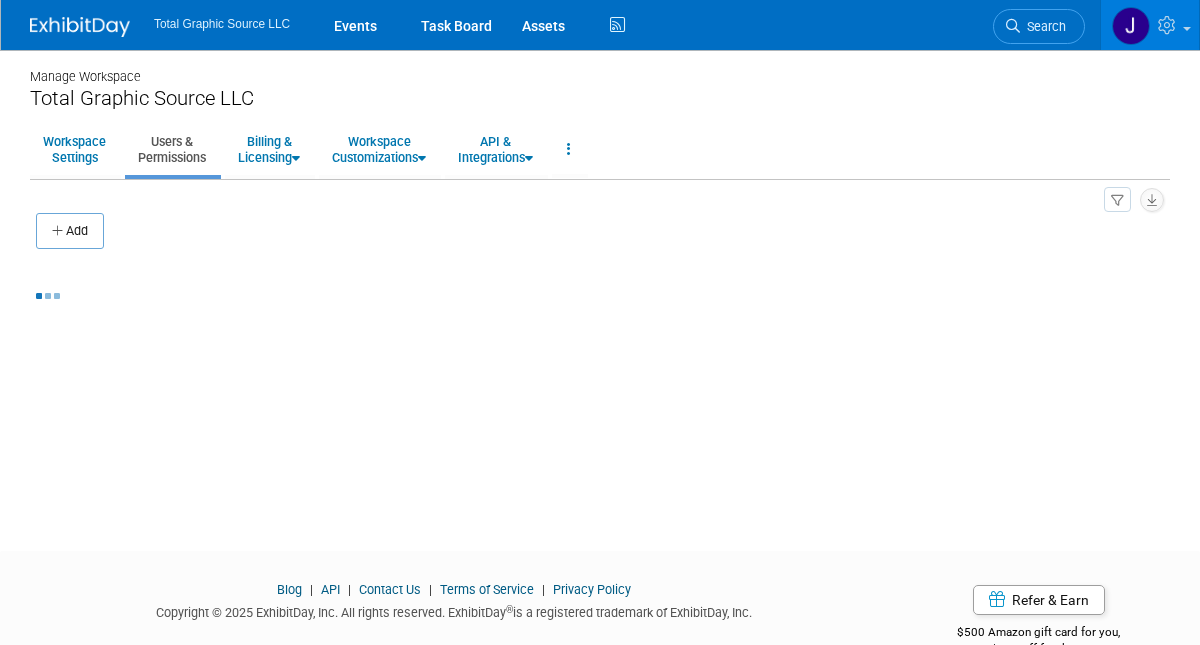 scroll, scrollTop: 0, scrollLeft: 0, axis: both 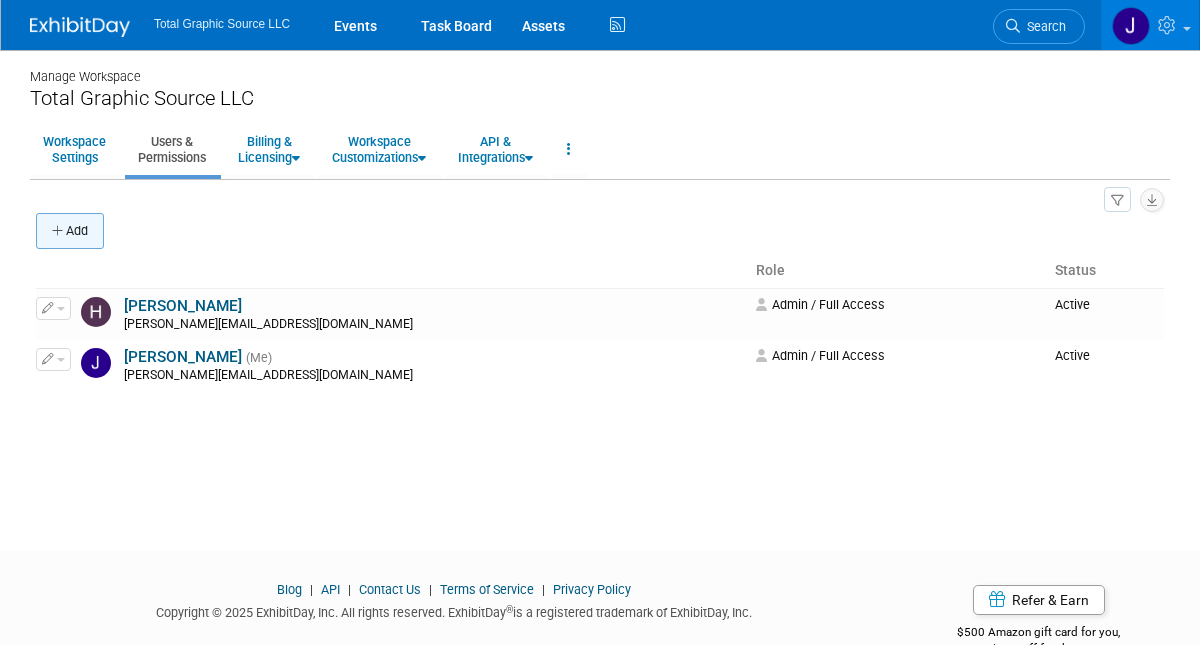 click on "Add" at bounding box center [70, 231] 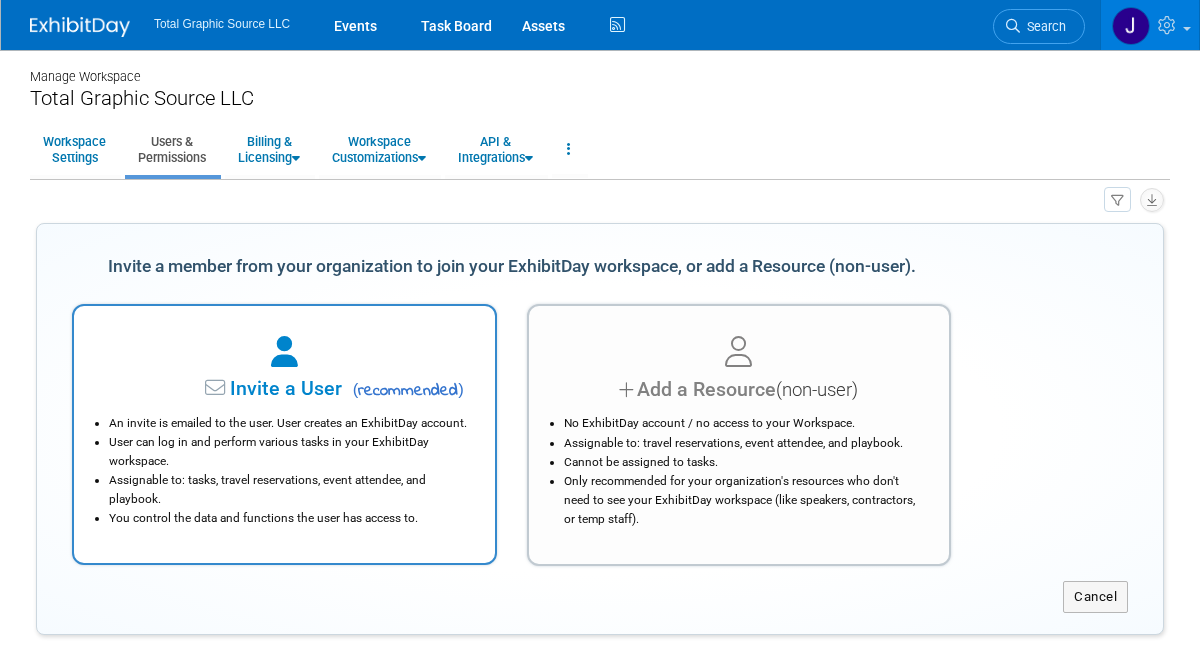 click on "Invite a User" at bounding box center (223, 388) 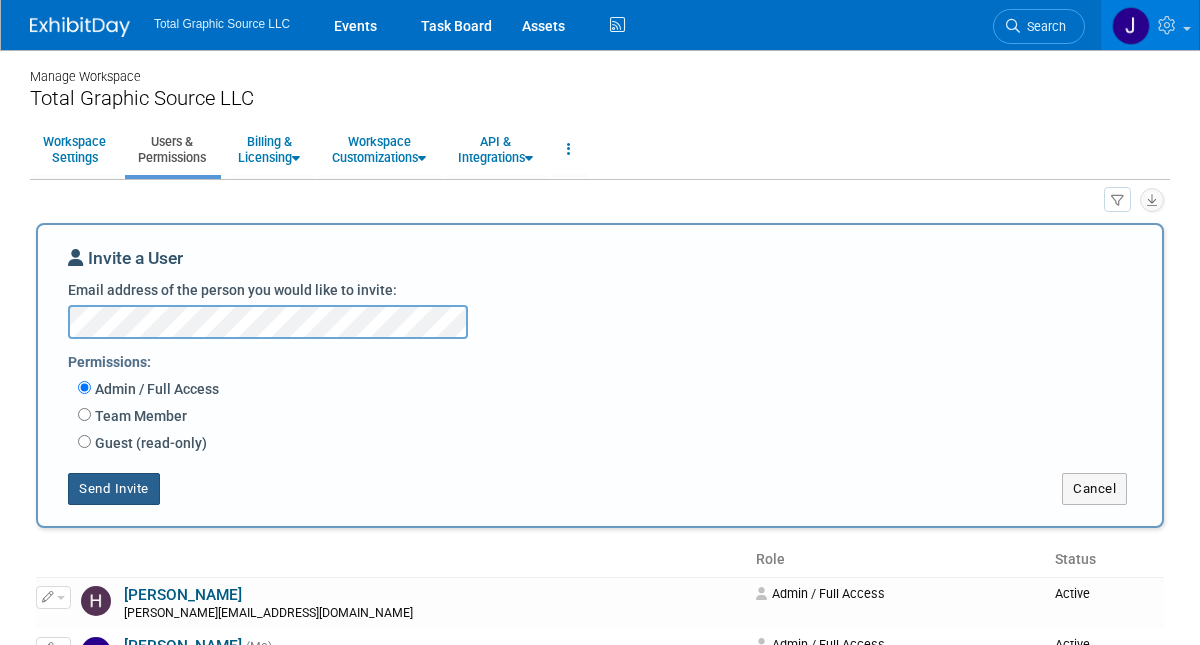 click on "Send Invite" at bounding box center (114, 489) 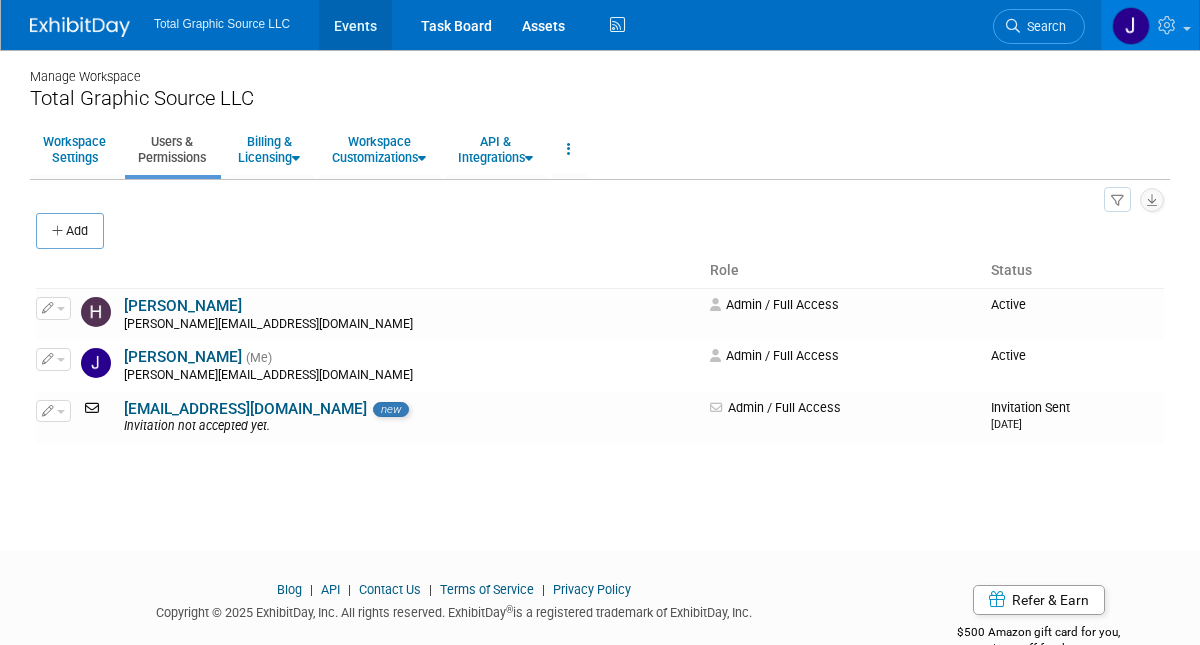 click on "Events" at bounding box center [355, 25] 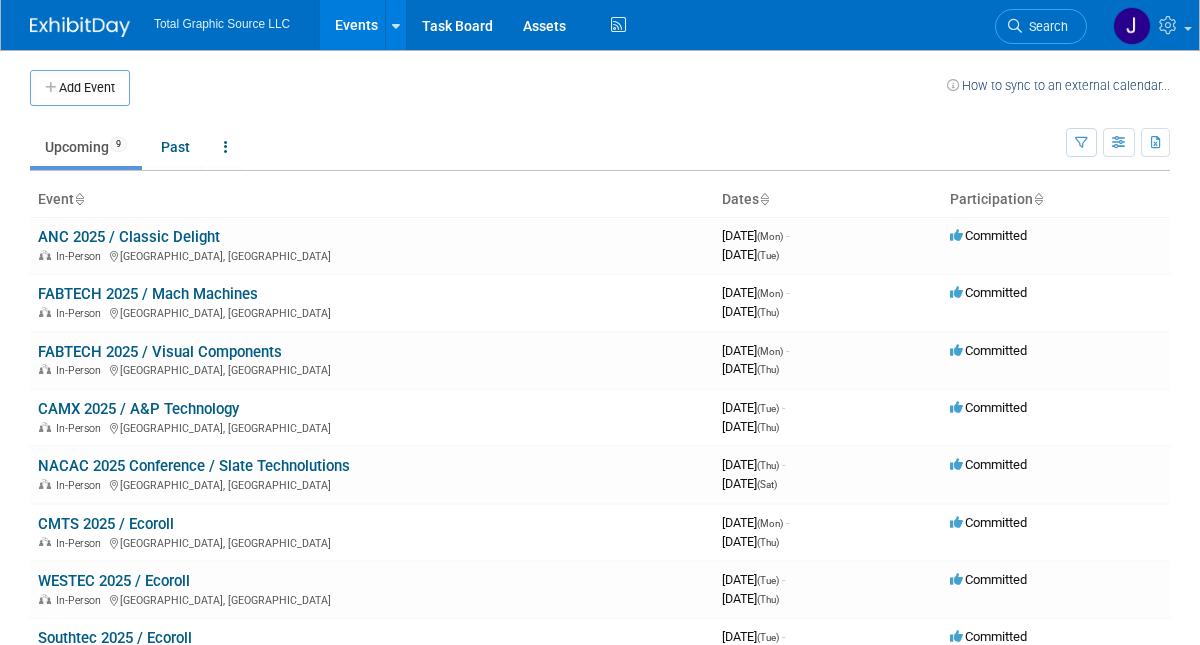scroll, scrollTop: 0, scrollLeft: 0, axis: both 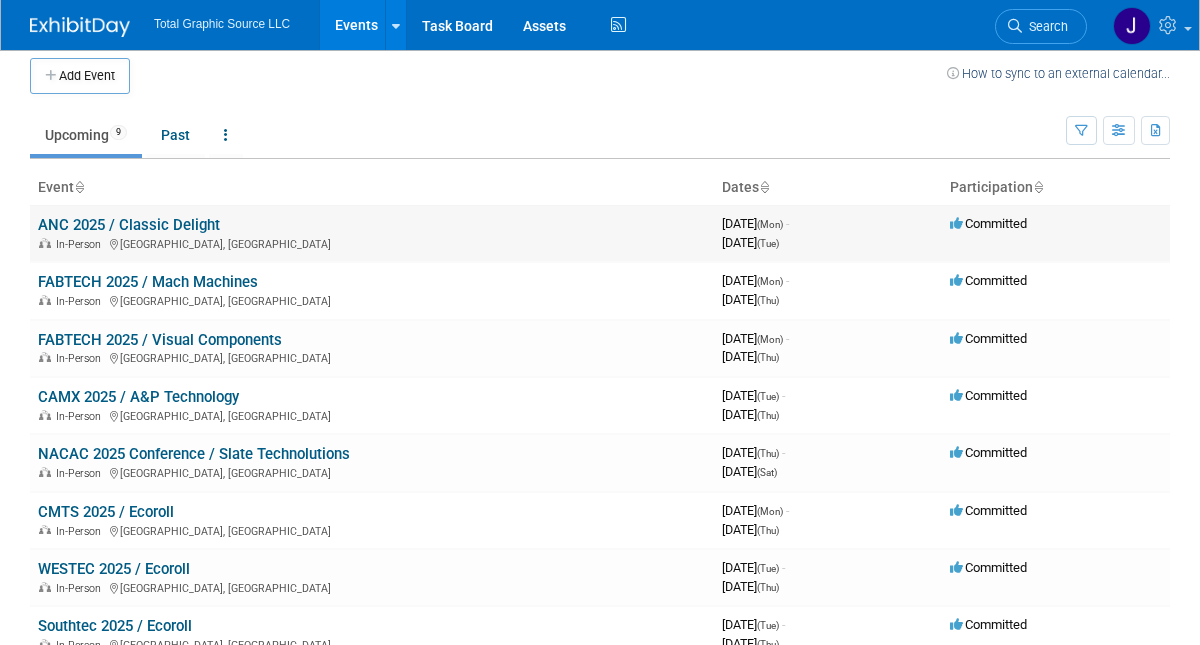 click on "ANC 2025 / Classic Delight" at bounding box center (129, 225) 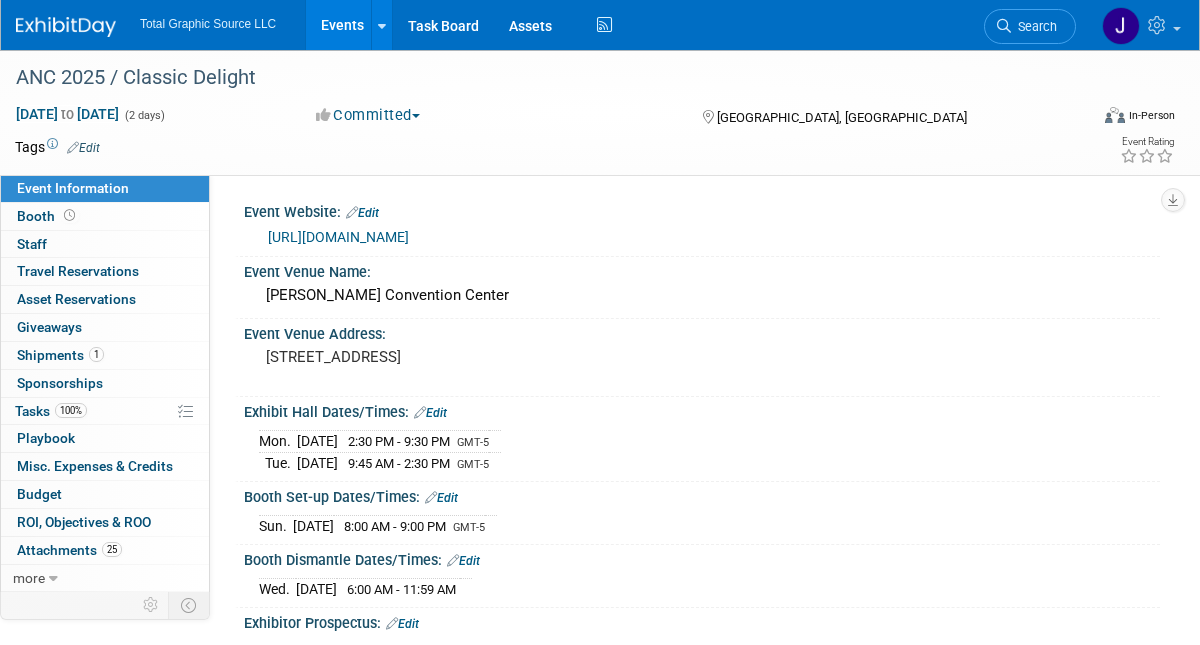 scroll, scrollTop: 0, scrollLeft: 0, axis: both 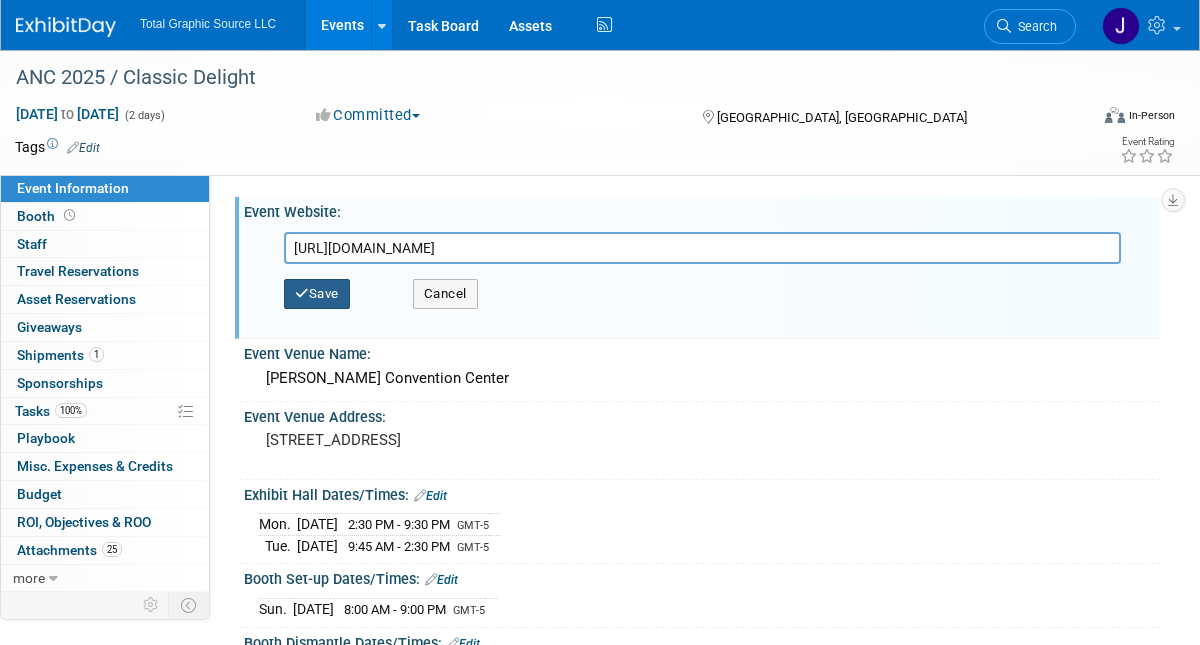click on "Save" at bounding box center (317, 294) 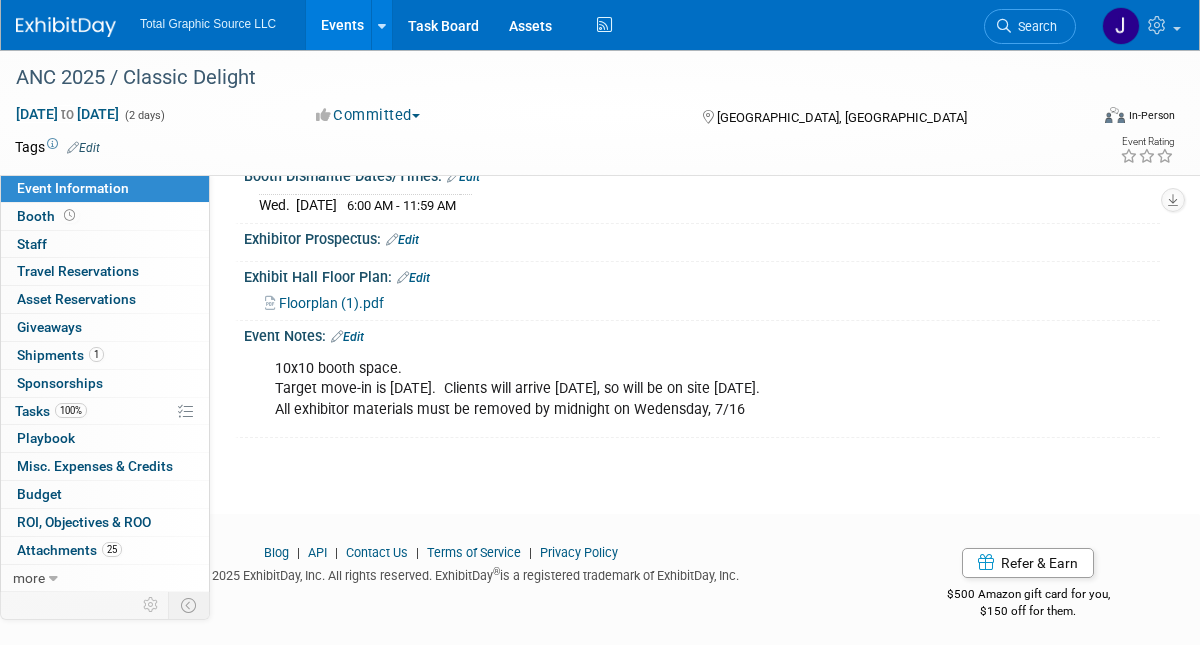 scroll, scrollTop: 390, scrollLeft: 0, axis: vertical 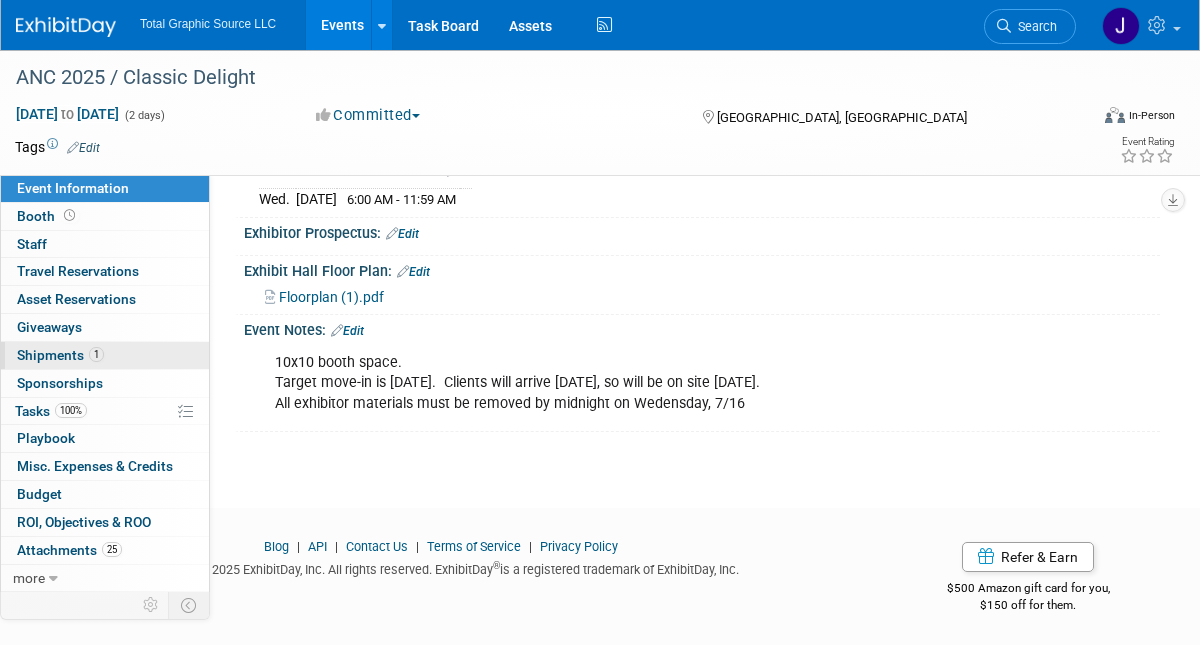 click on "Shipments 1" at bounding box center (60, 355) 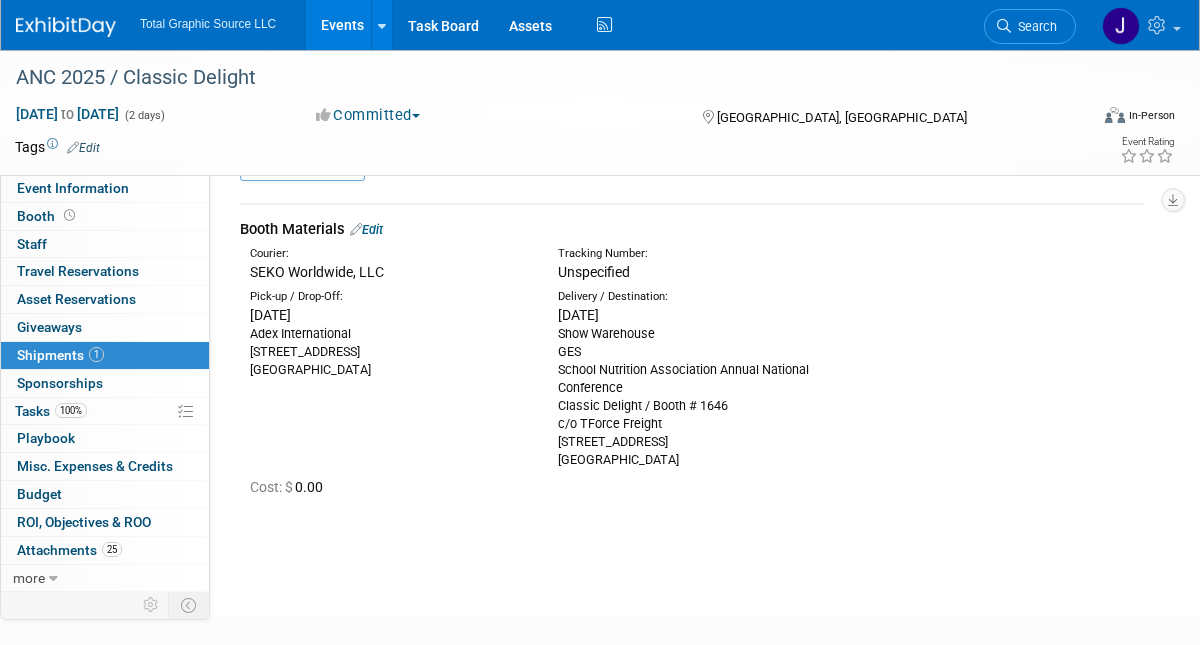 scroll, scrollTop: 52, scrollLeft: 0, axis: vertical 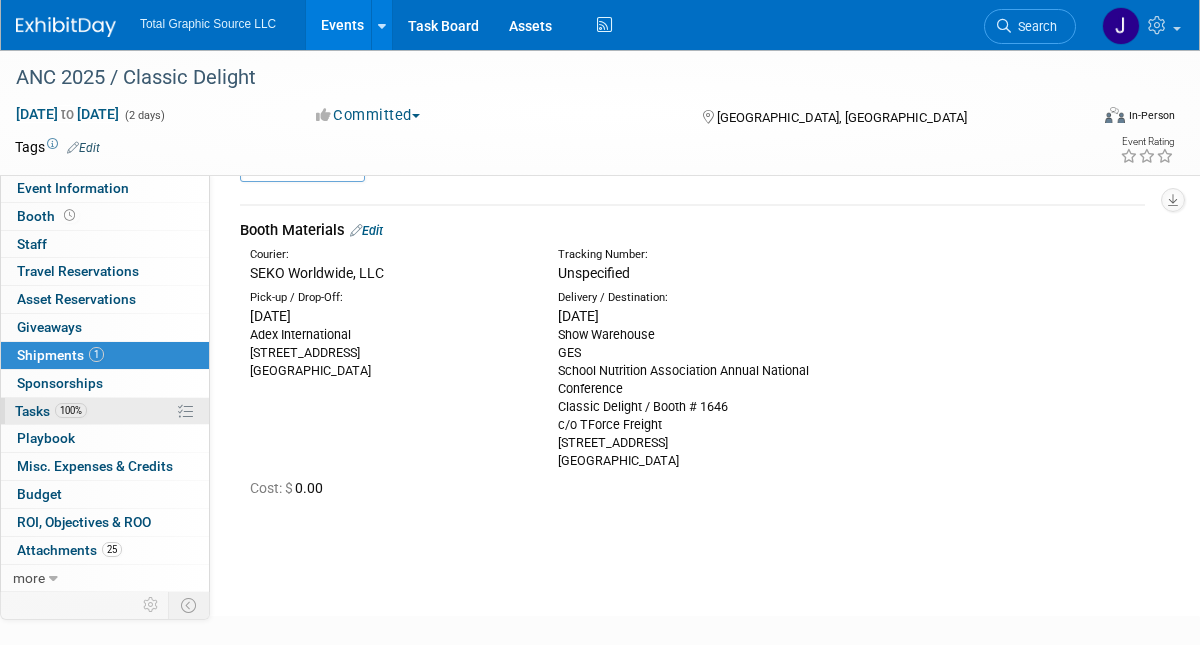 click on "Tasks 100%" at bounding box center [51, 411] 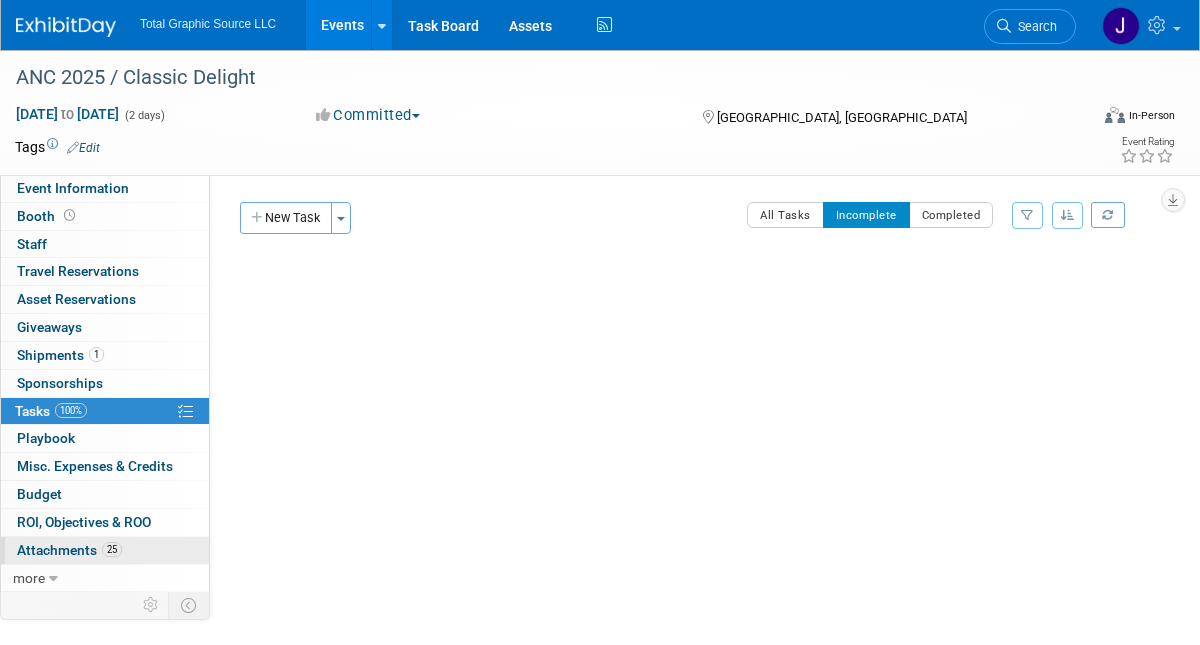 click on "Attachments 25" at bounding box center (69, 550) 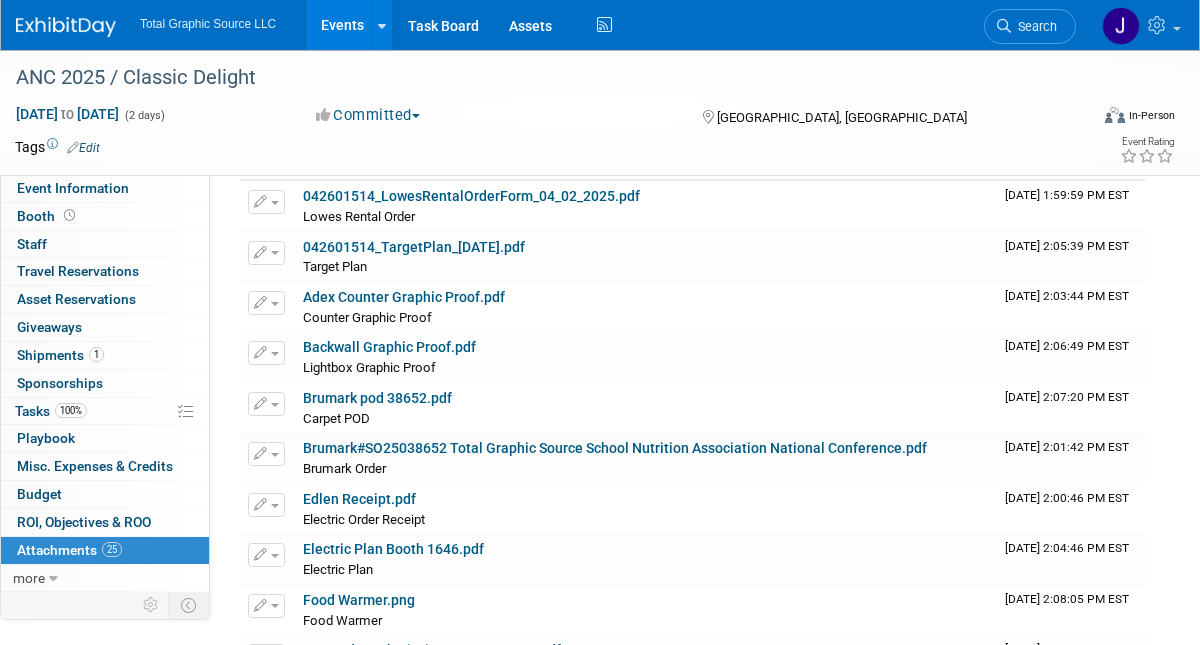 scroll, scrollTop: 116, scrollLeft: 0, axis: vertical 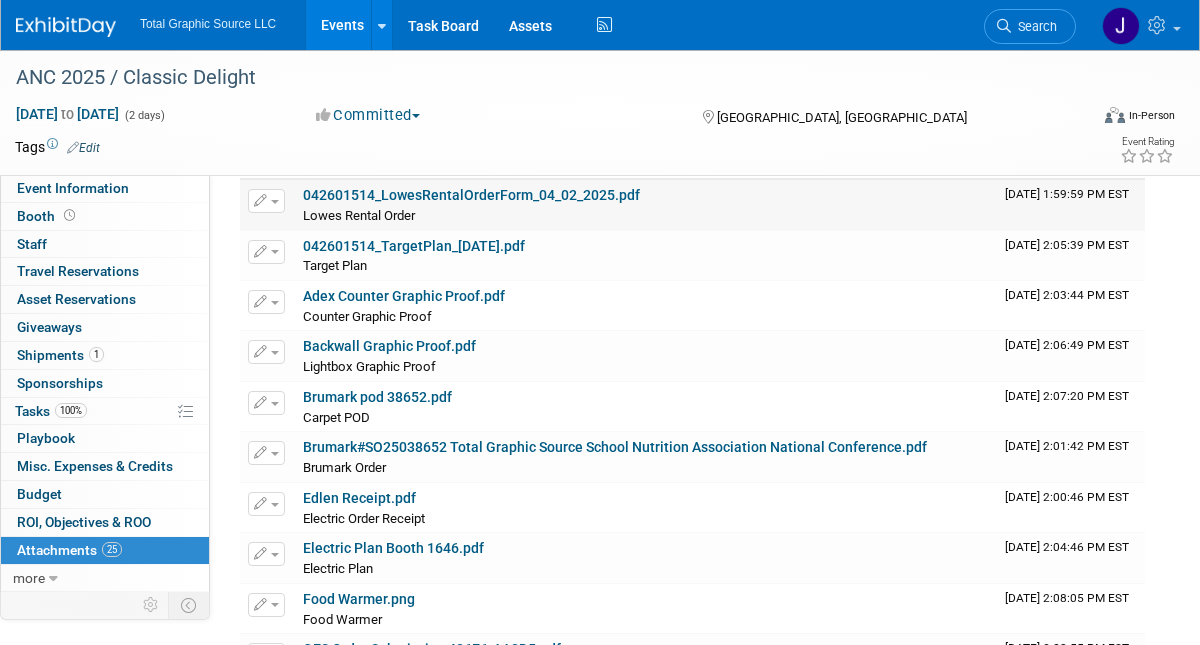 click on "042601514_LowesRentalOrderForm_04_02_2025.pdf" at bounding box center [471, 195] 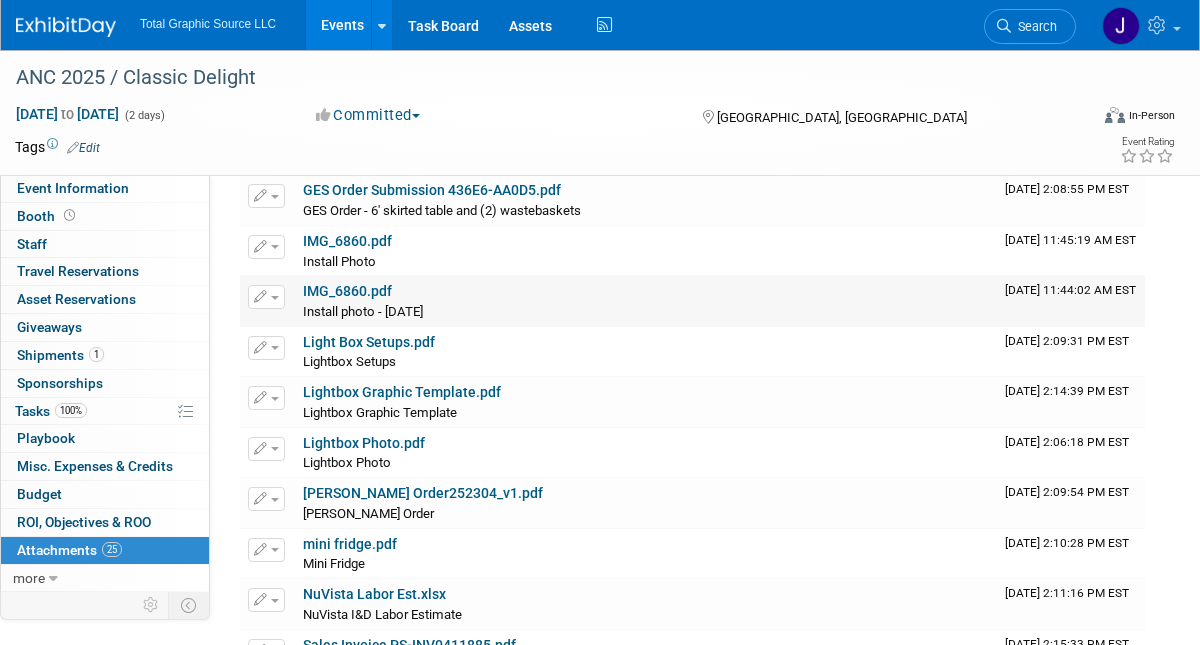 click on "Install photo - 7/13/25
Install photo - 7/13/25
X" at bounding box center (646, 311) 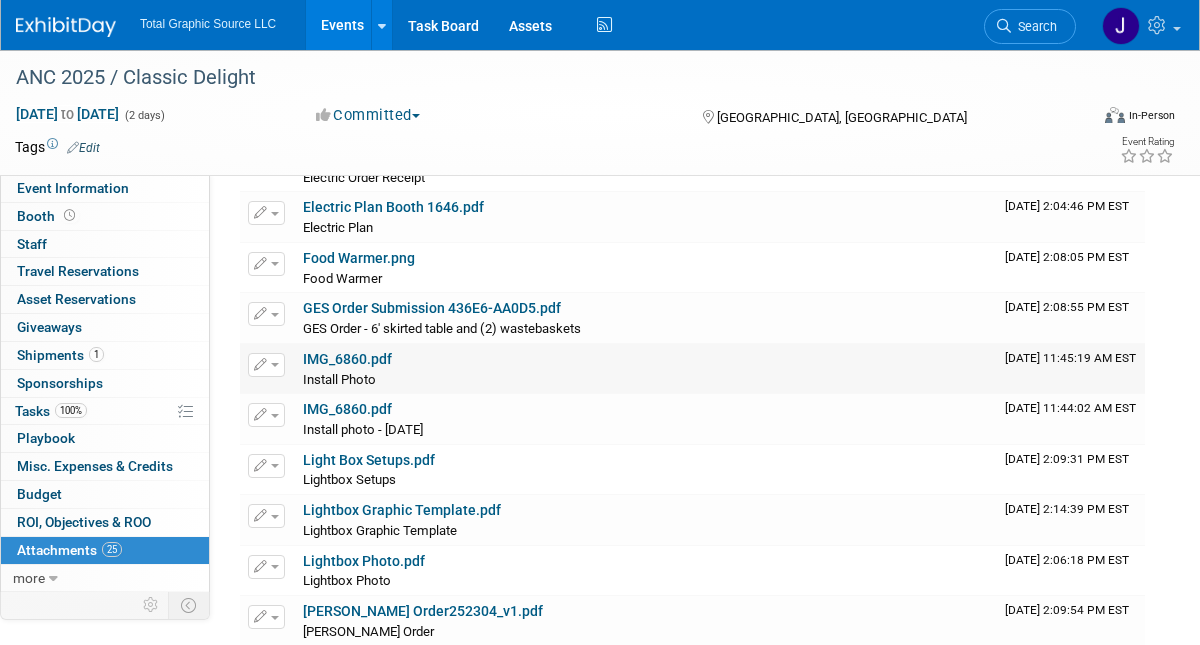 scroll, scrollTop: 465, scrollLeft: 0, axis: vertical 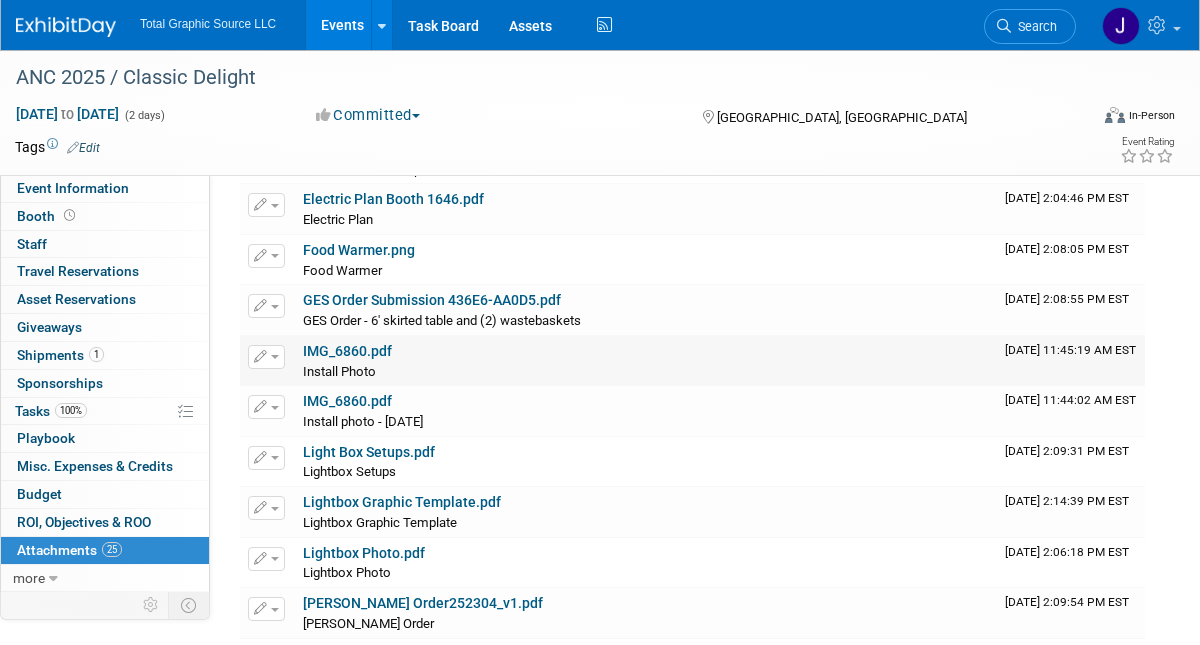 click on "IMG_6860.pdf" at bounding box center [347, 351] 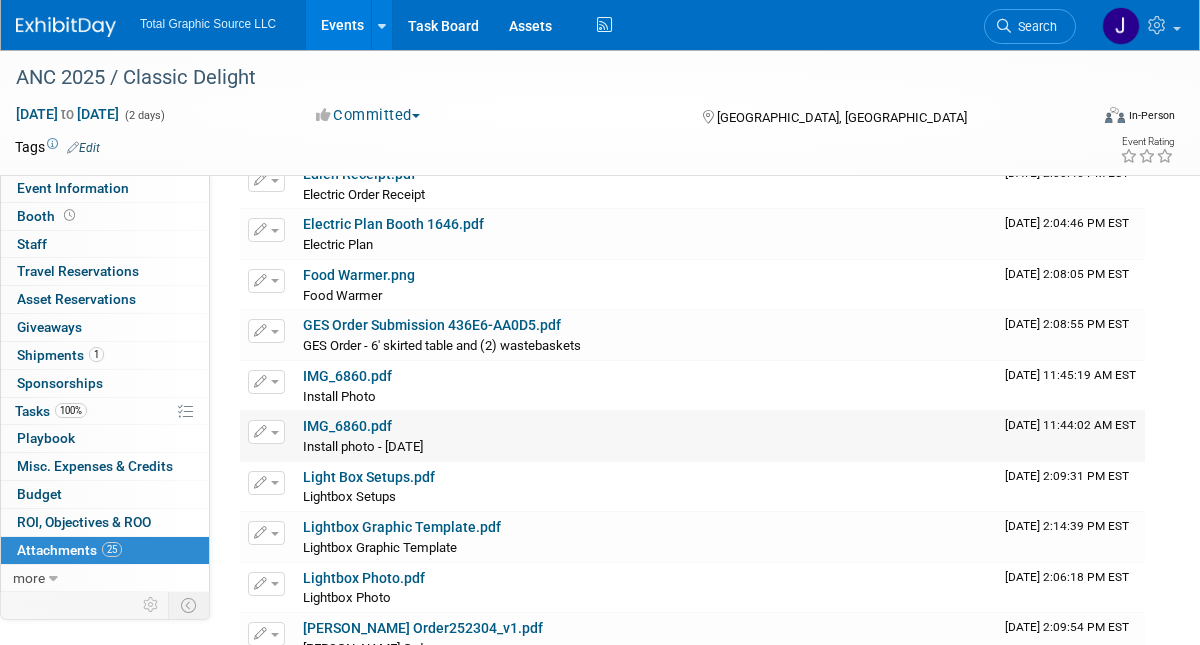 scroll, scrollTop: 438, scrollLeft: 0, axis: vertical 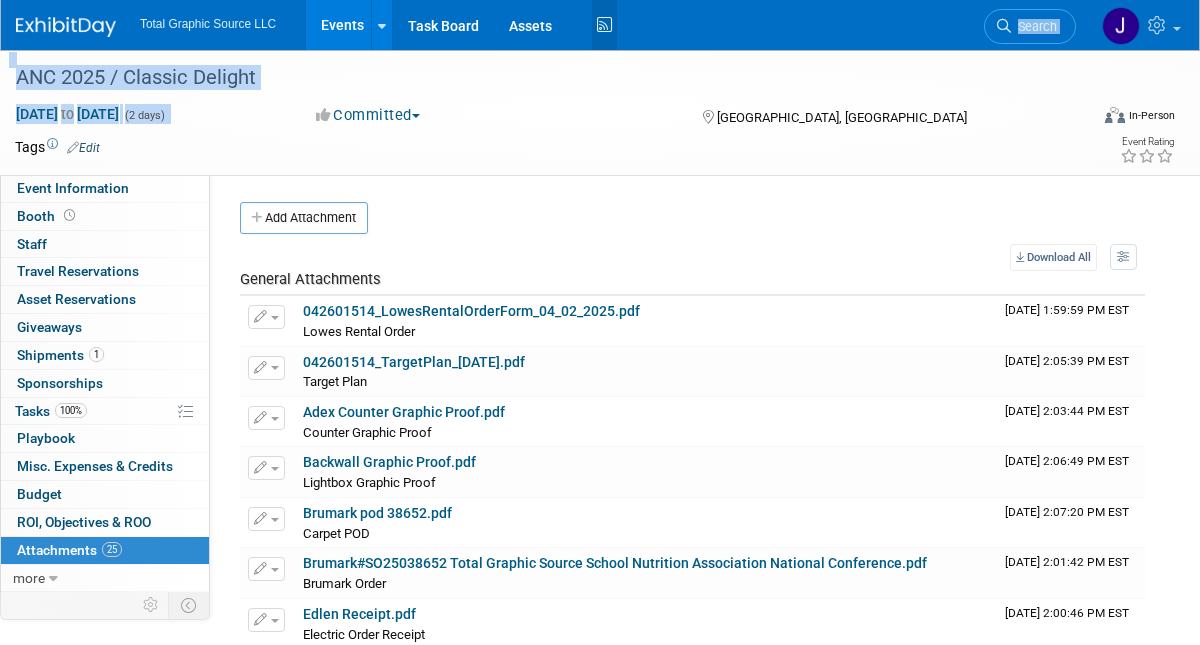 drag, startPoint x: 600, startPoint y: 119, endPoint x: 600, endPoint y: 44, distance: 75 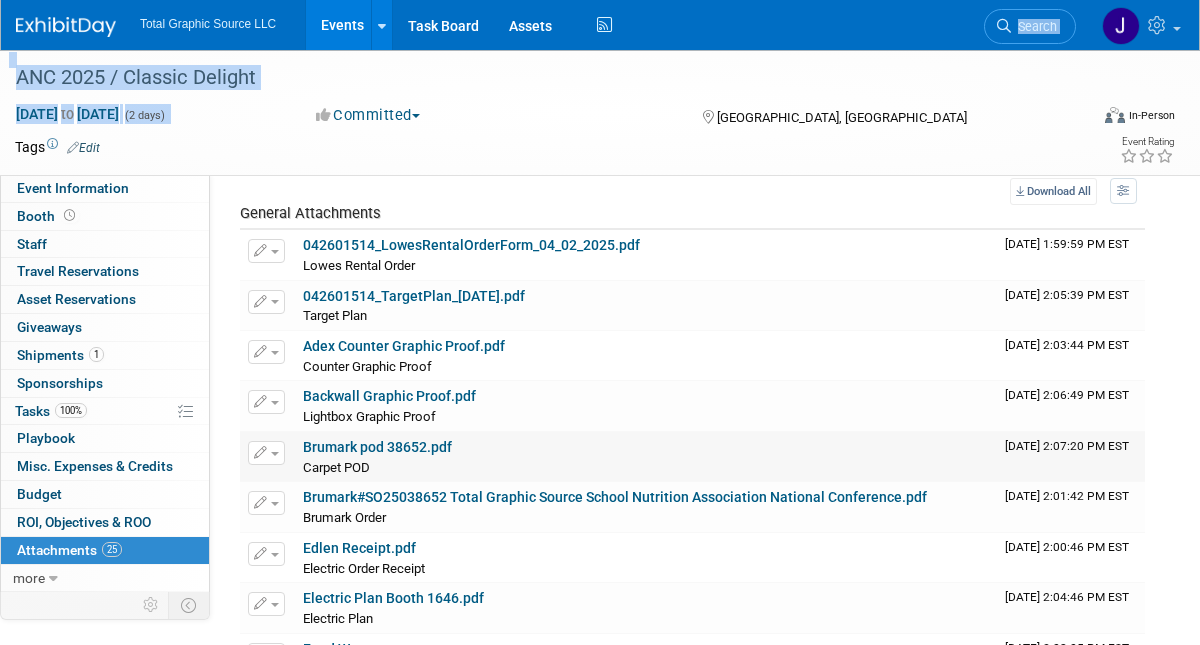 scroll, scrollTop: 67, scrollLeft: 0, axis: vertical 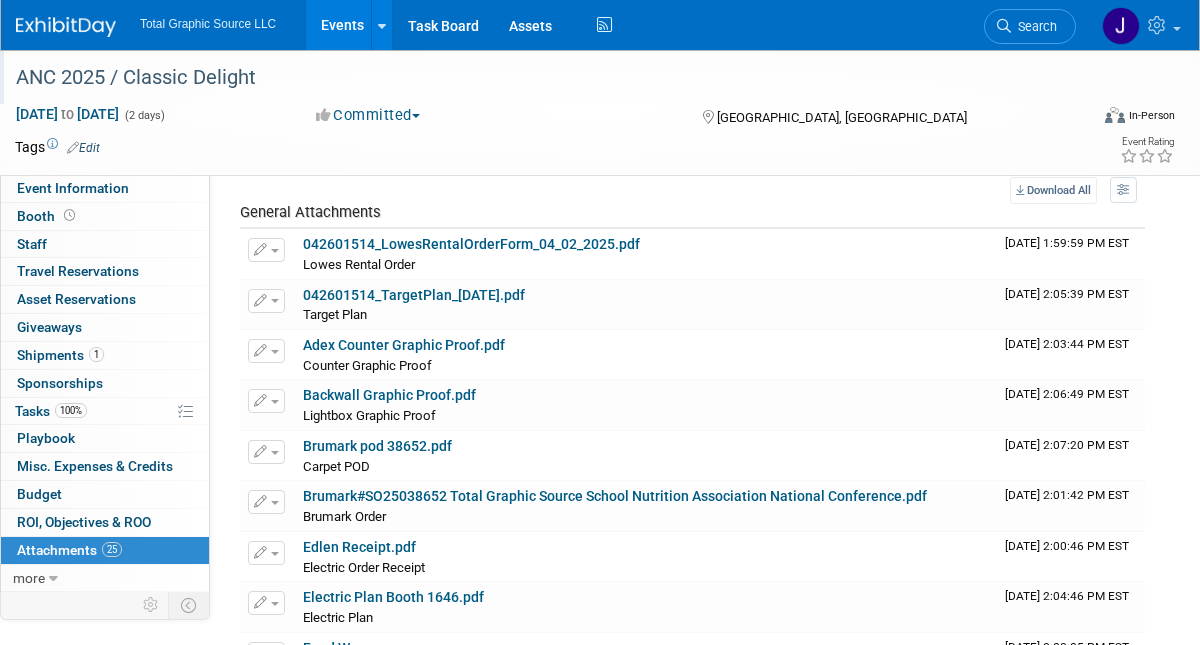 click on "ANC 2025 / Classic Delight" at bounding box center (535, 78) 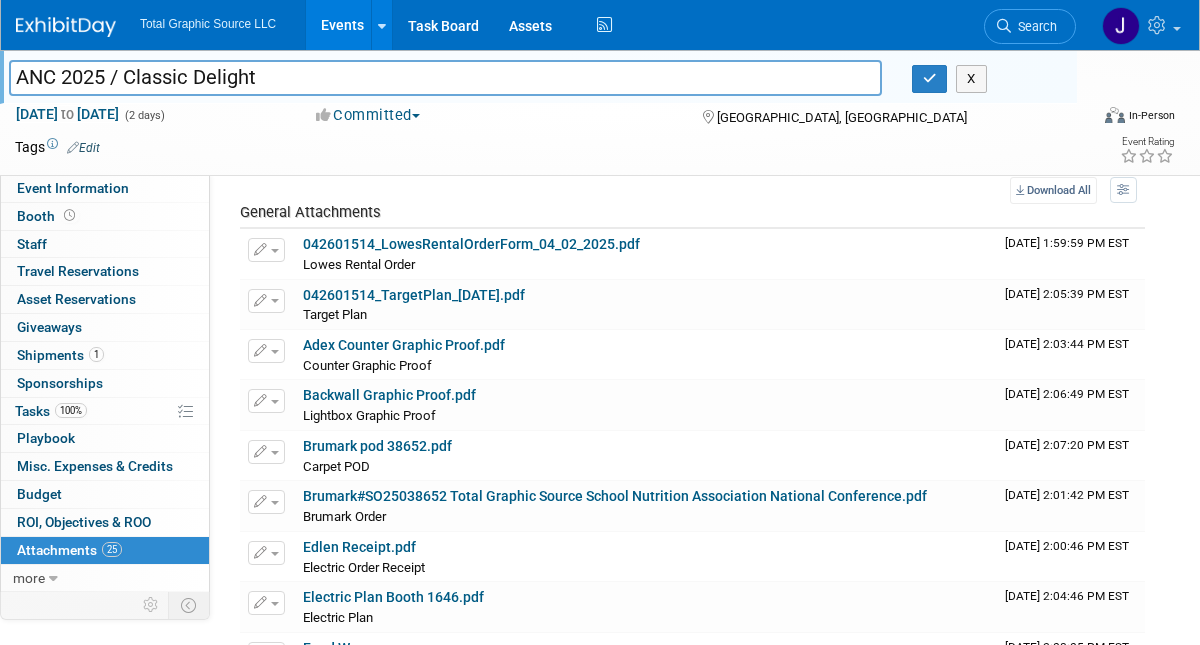 click at bounding box center [532, 147] 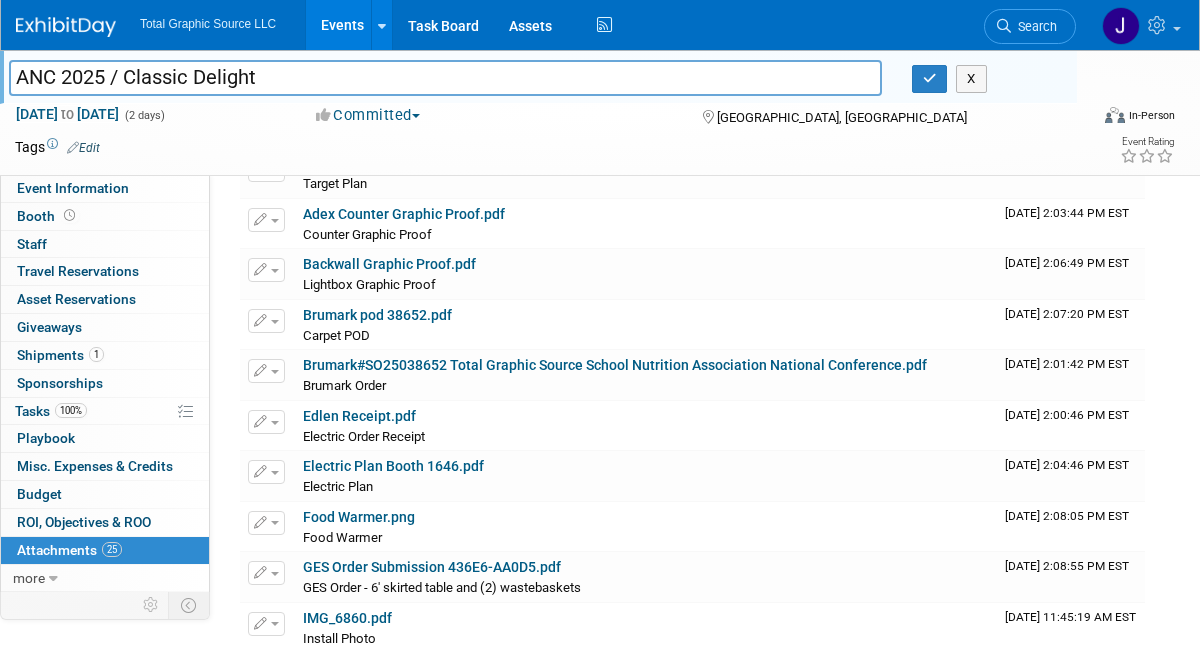 scroll, scrollTop: 0, scrollLeft: 0, axis: both 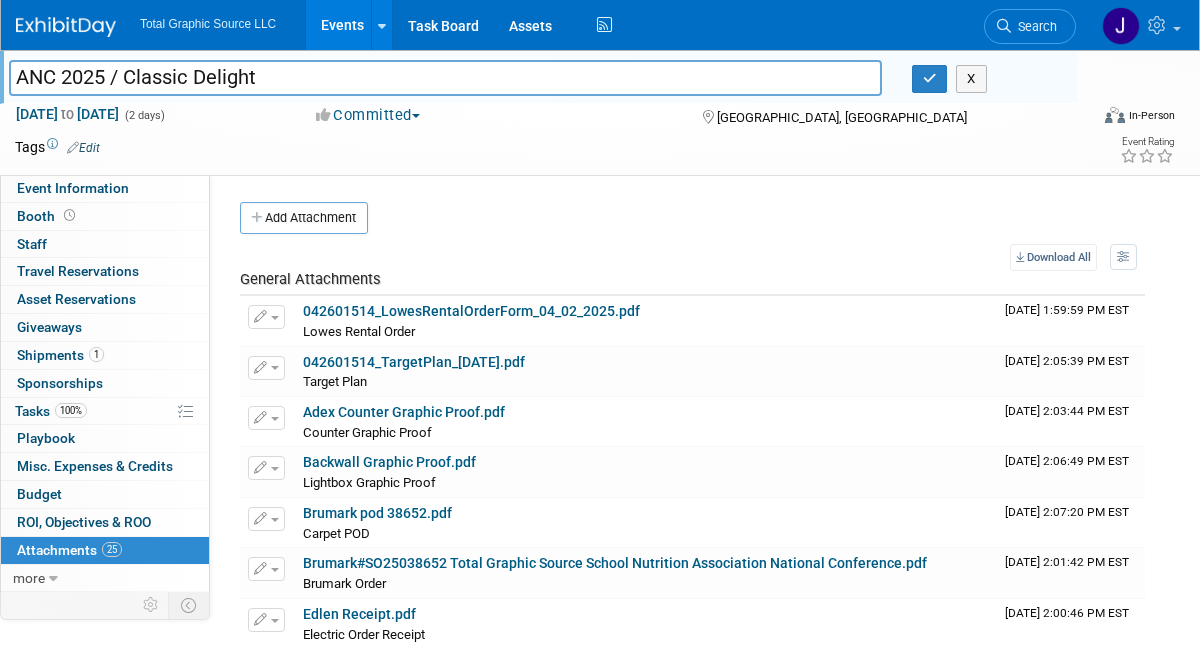 click on "Events" at bounding box center [342, 25] 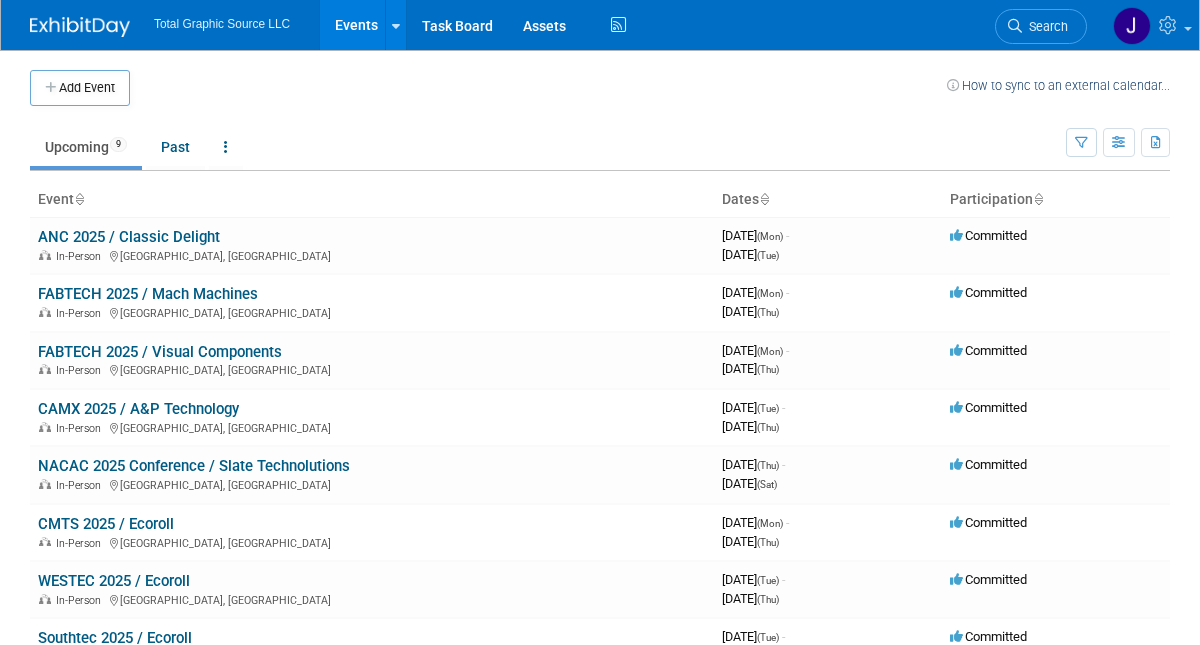 scroll, scrollTop: 0, scrollLeft: 0, axis: both 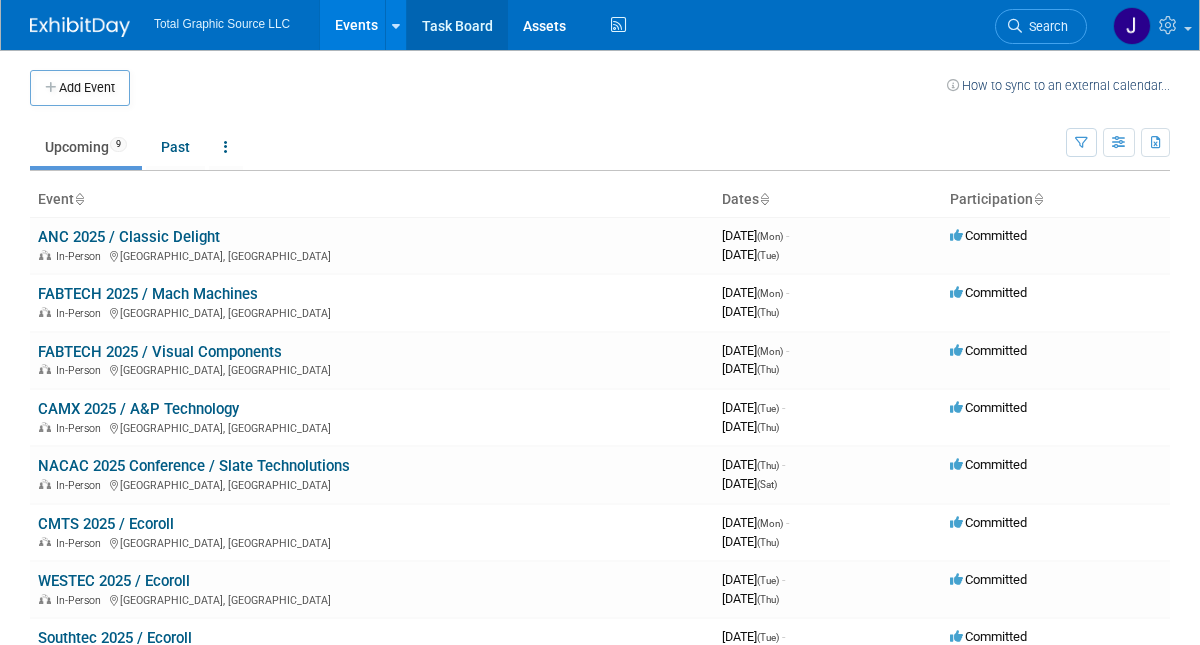 click on "Task Board" at bounding box center (457, 25) 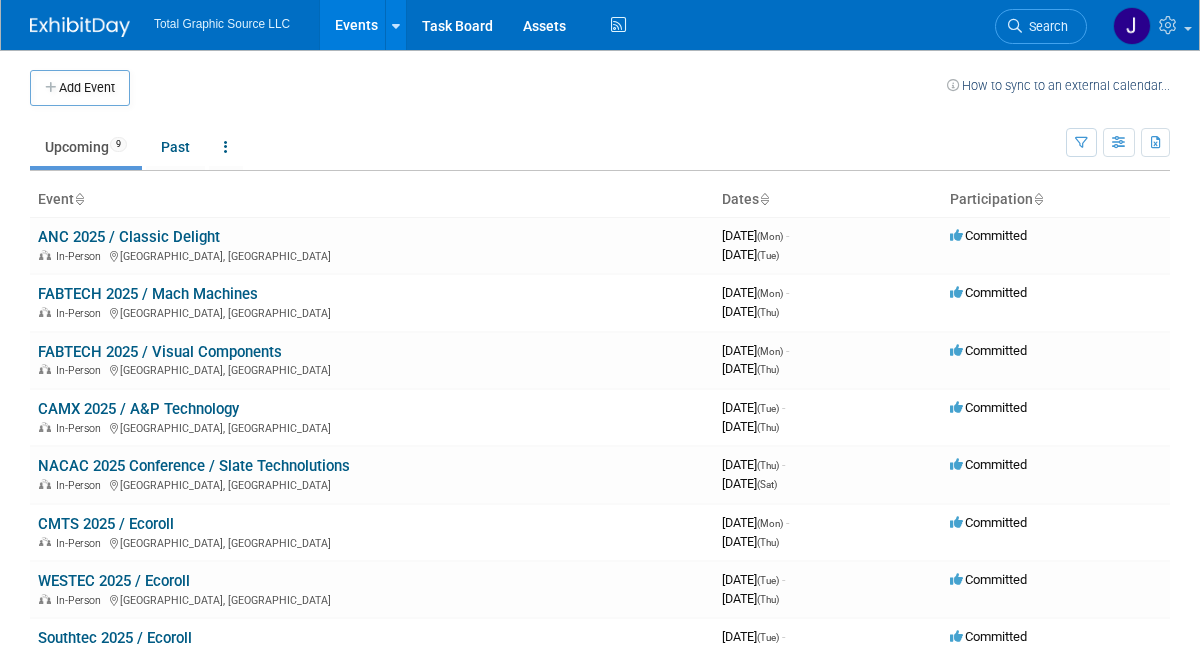 scroll, scrollTop: 0, scrollLeft: 0, axis: both 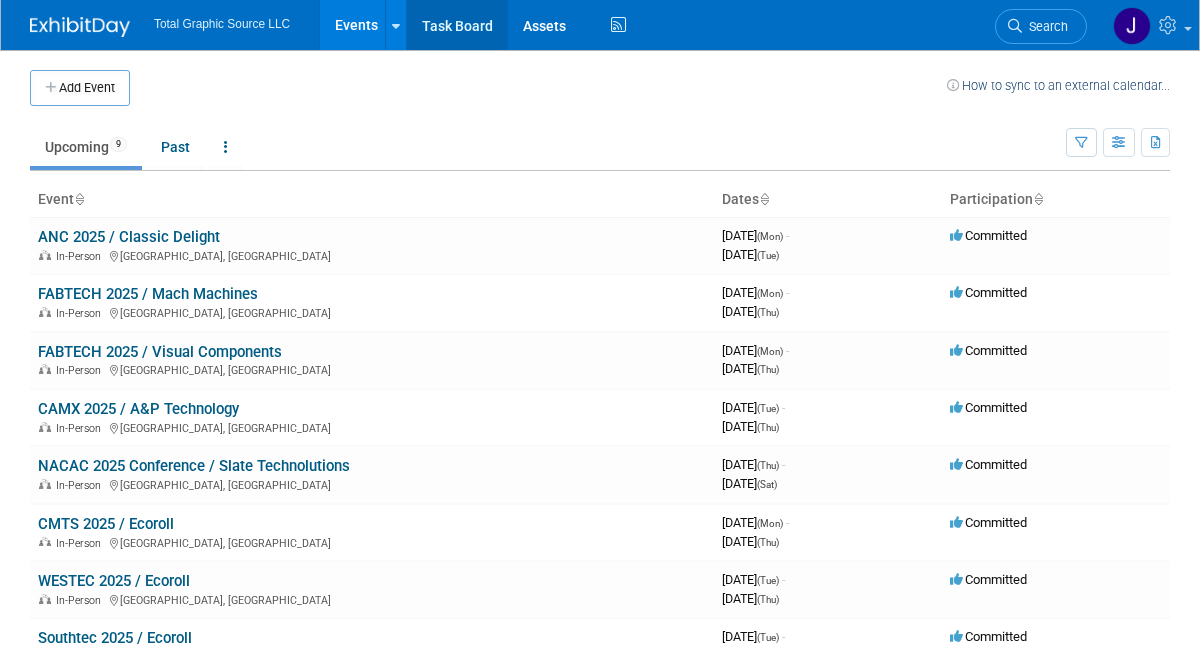 click on "Task Board" at bounding box center (457, 25) 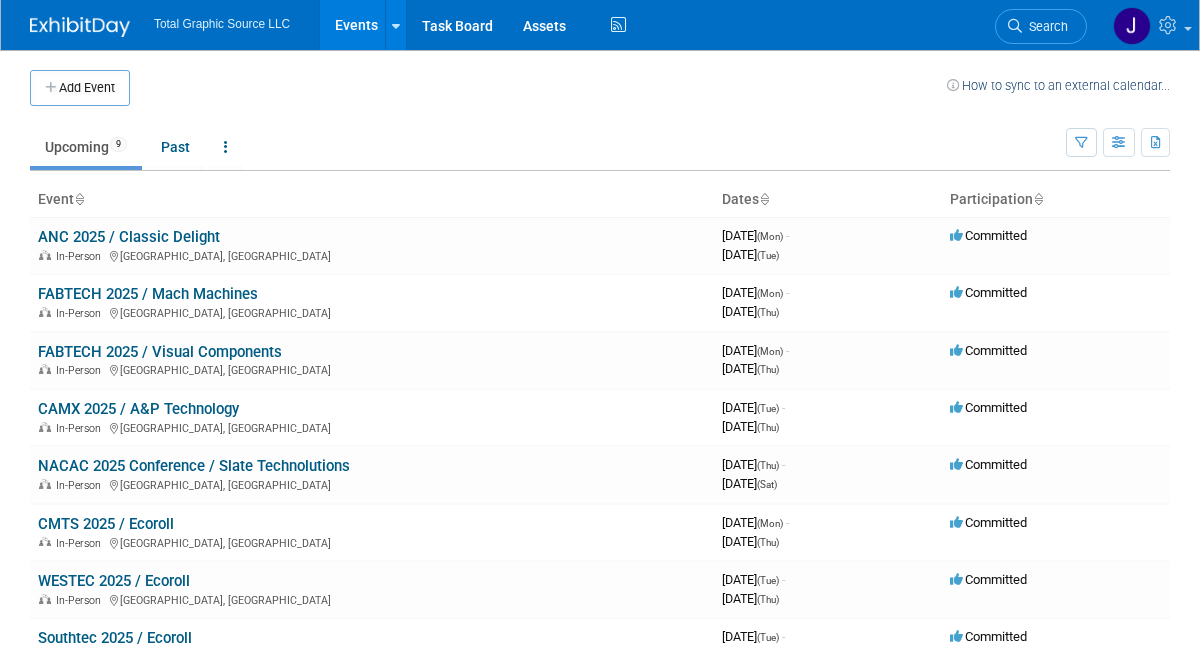 scroll, scrollTop: 0, scrollLeft: 0, axis: both 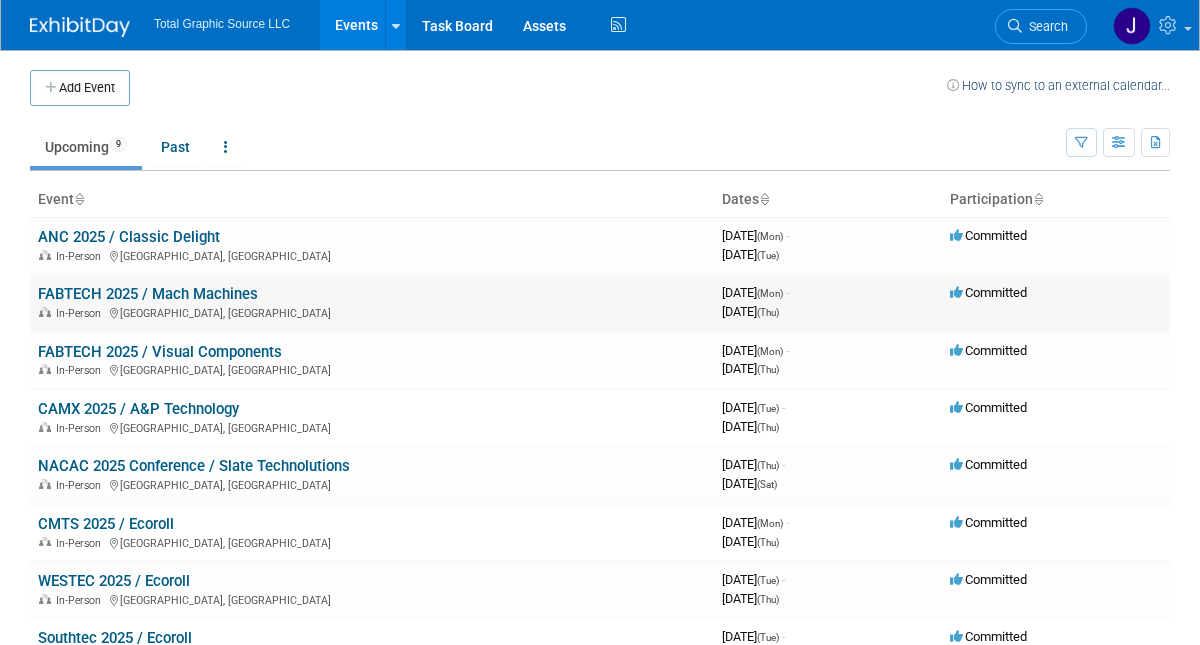 click on "FABTECH 2025 / Mach Machines" at bounding box center (148, 294) 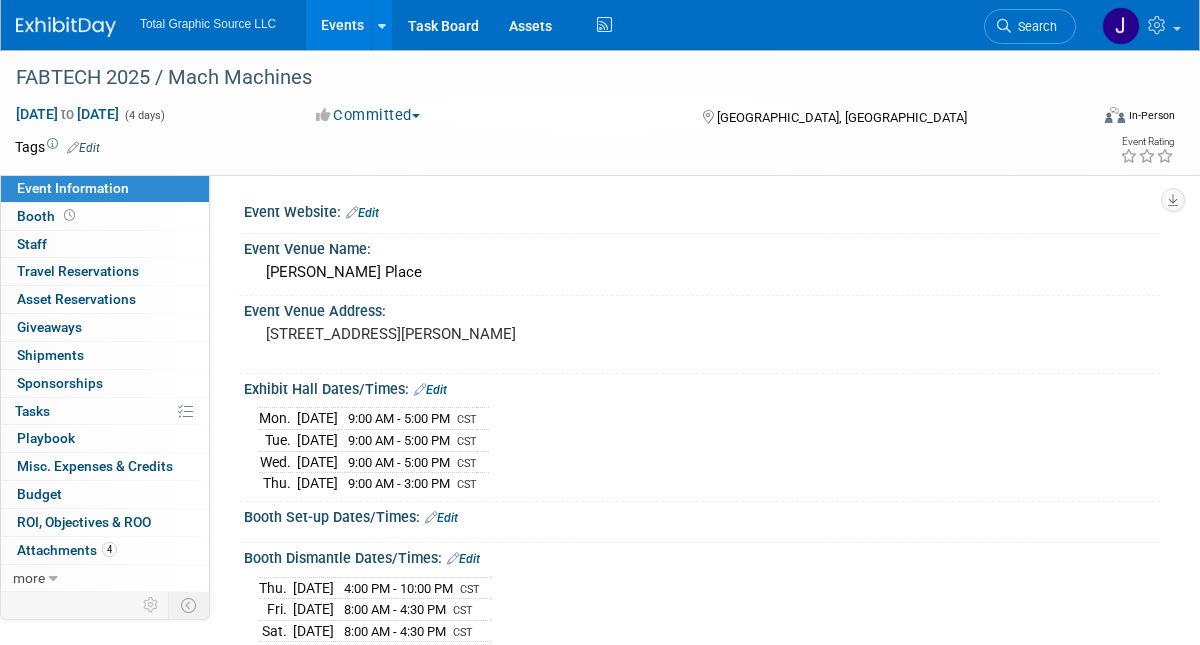 scroll, scrollTop: 0, scrollLeft: 0, axis: both 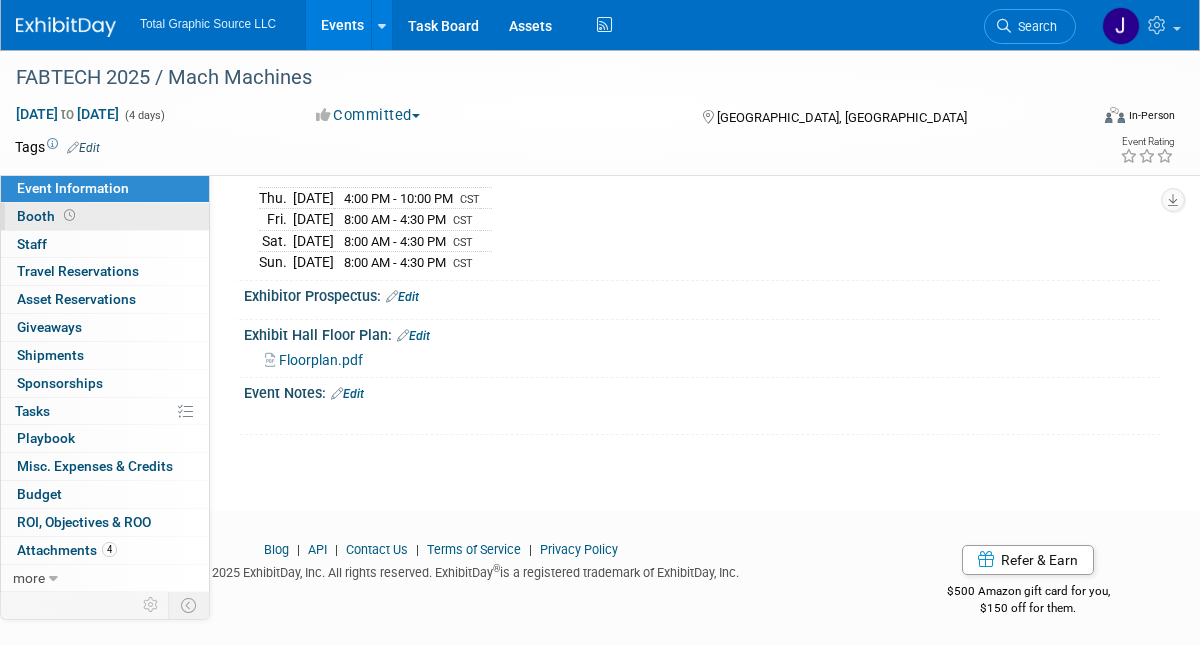 click on "Booth" at bounding box center (48, 216) 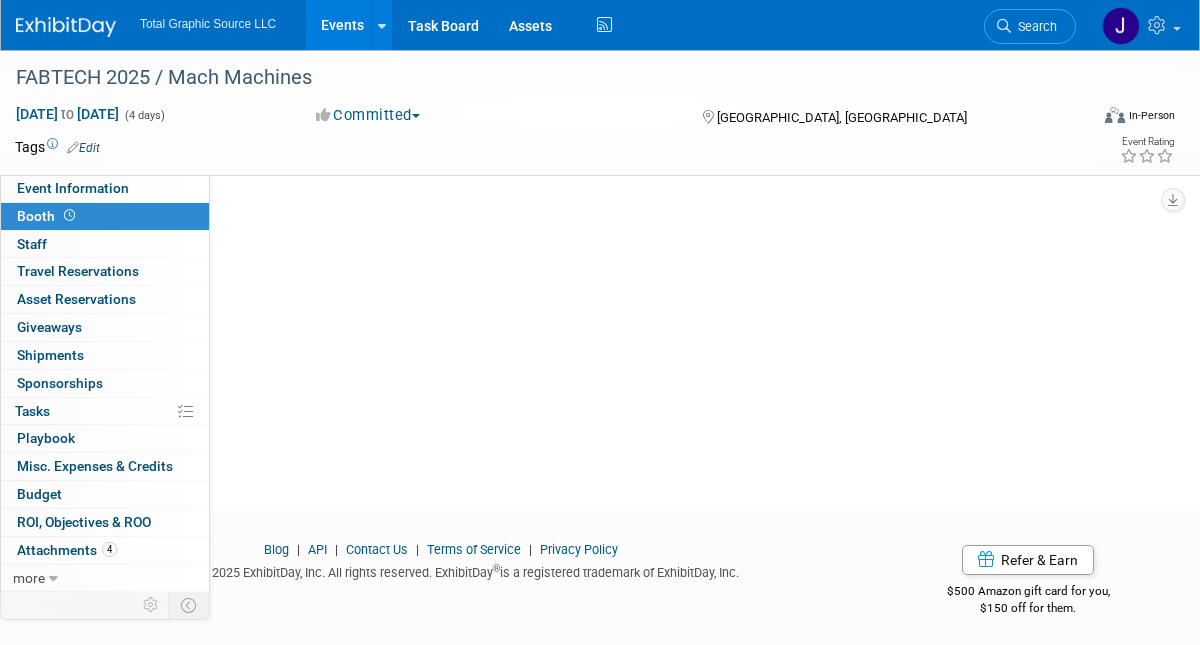 scroll, scrollTop: 0, scrollLeft: 0, axis: both 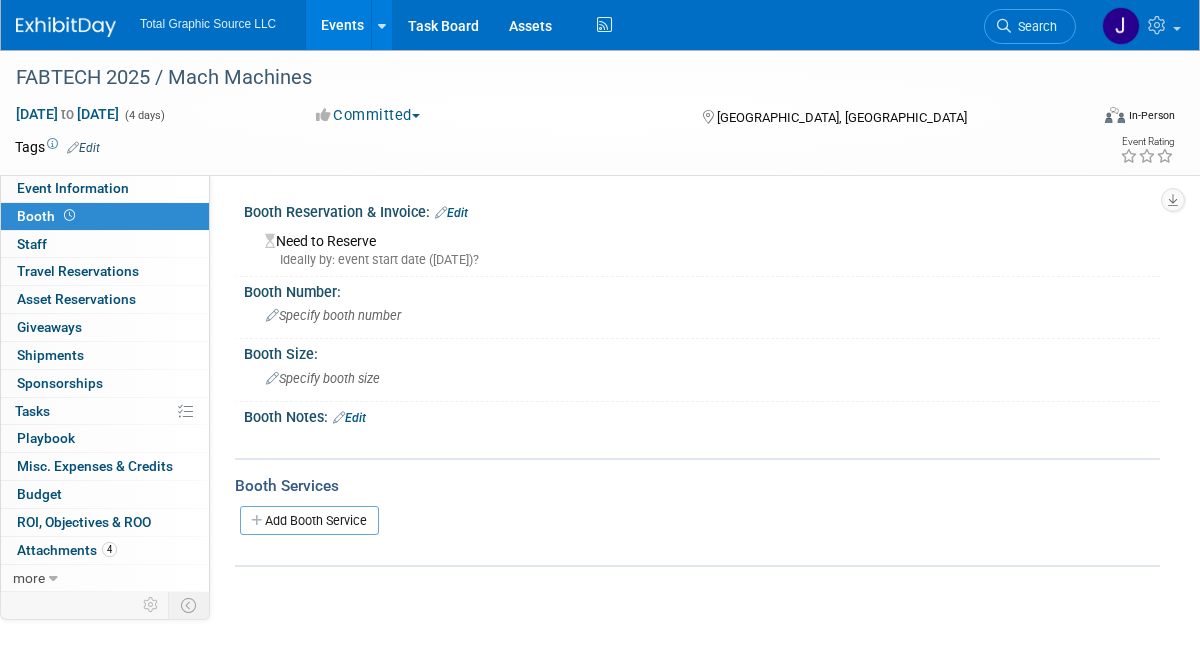 click on "Events" at bounding box center (342, 25) 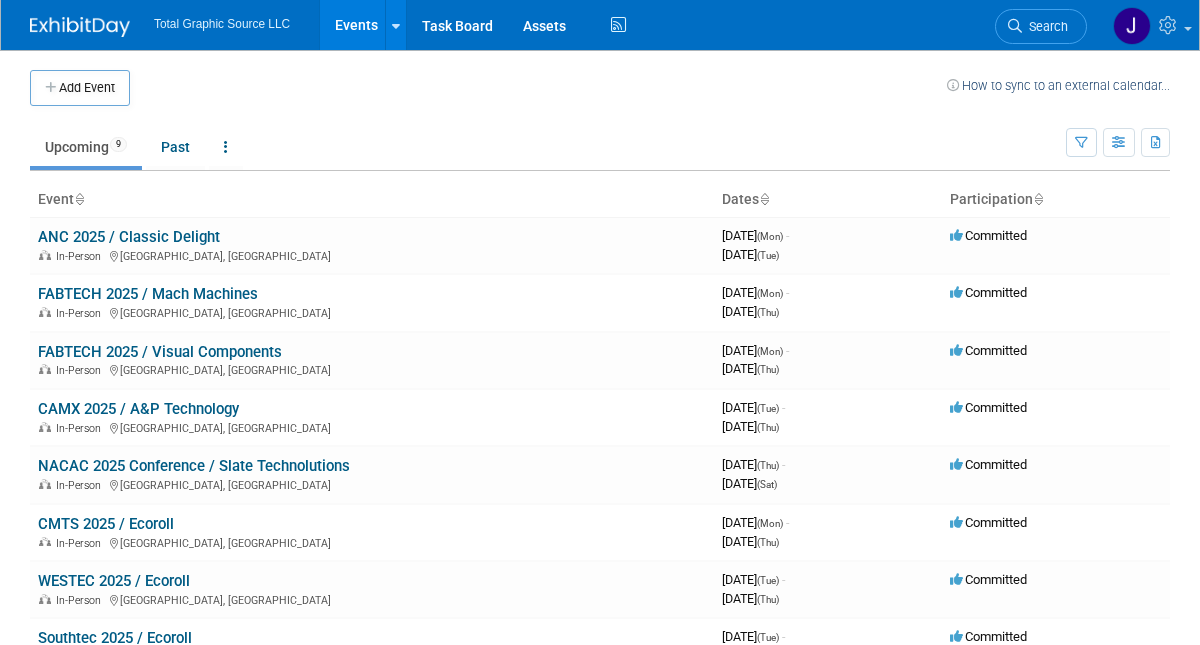scroll, scrollTop: 0, scrollLeft: 0, axis: both 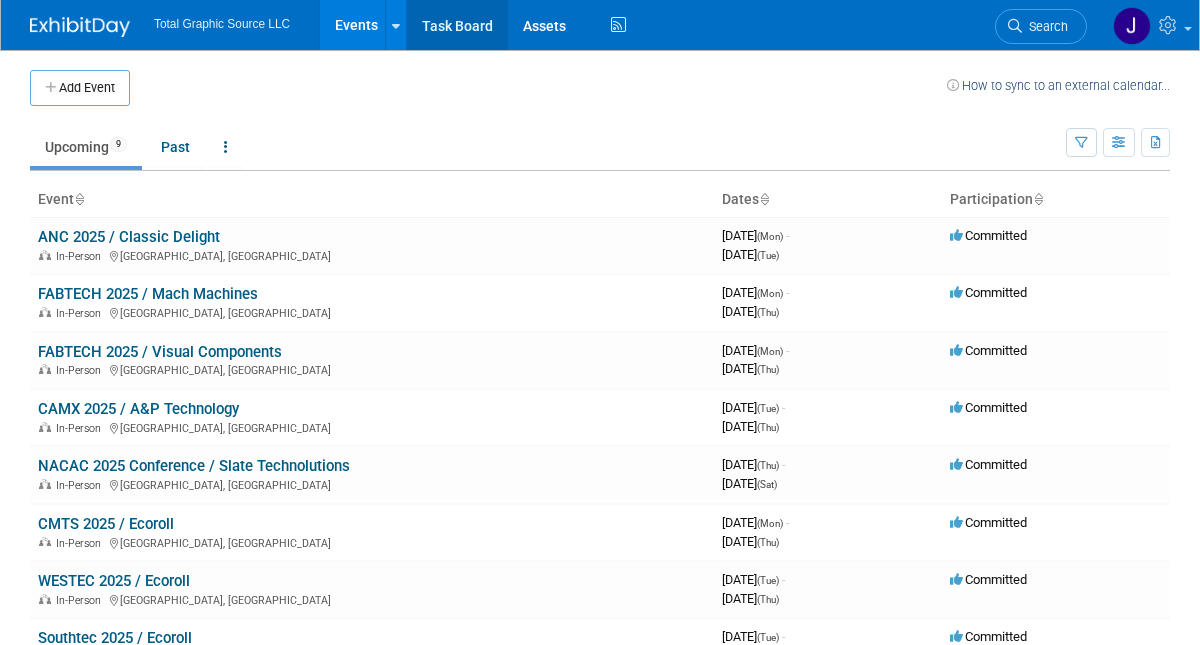 click on "Task Board" at bounding box center [457, 25] 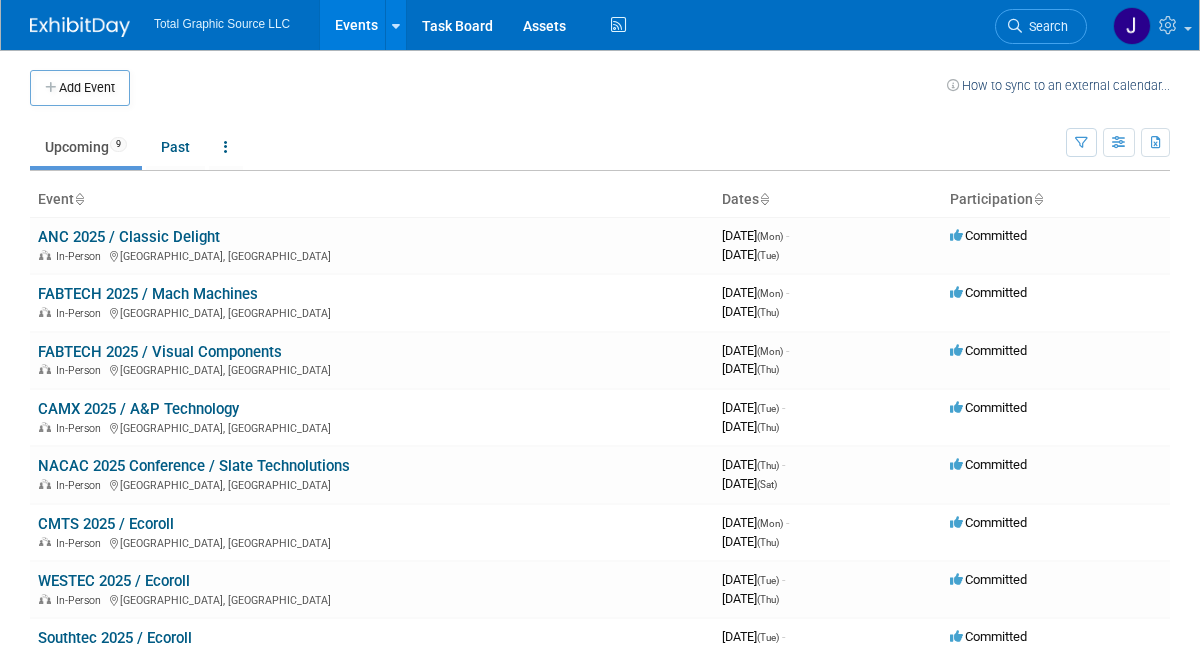 scroll, scrollTop: 0, scrollLeft: 0, axis: both 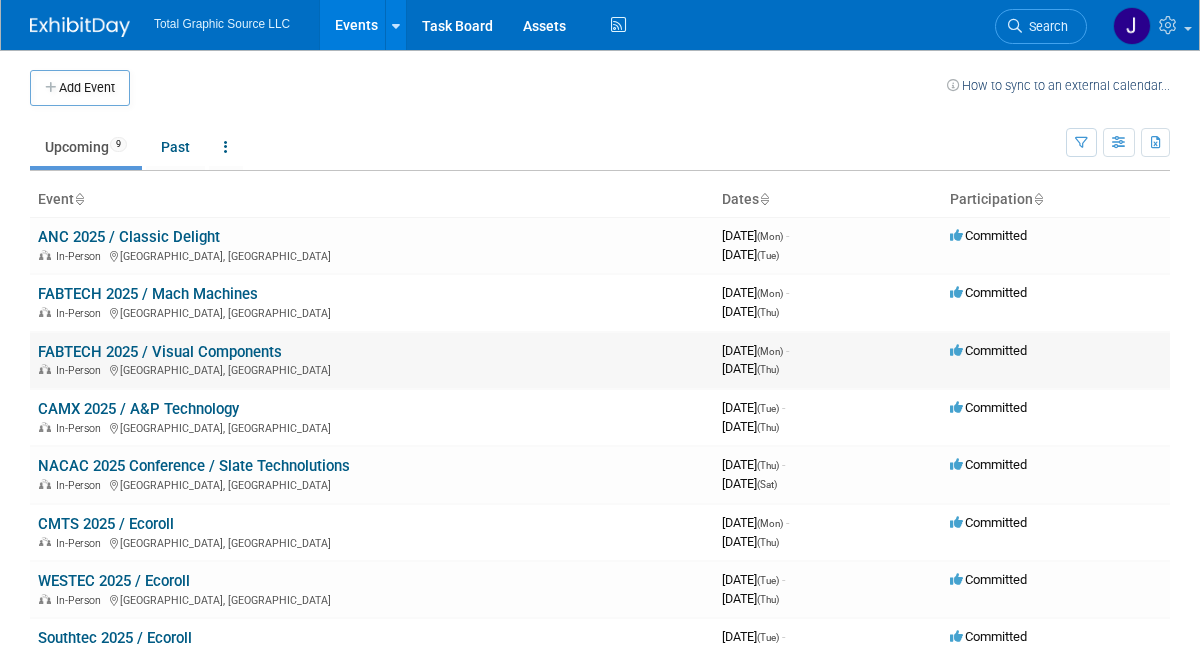 click on "FABTECH 2025 / Visual Components" at bounding box center [160, 352] 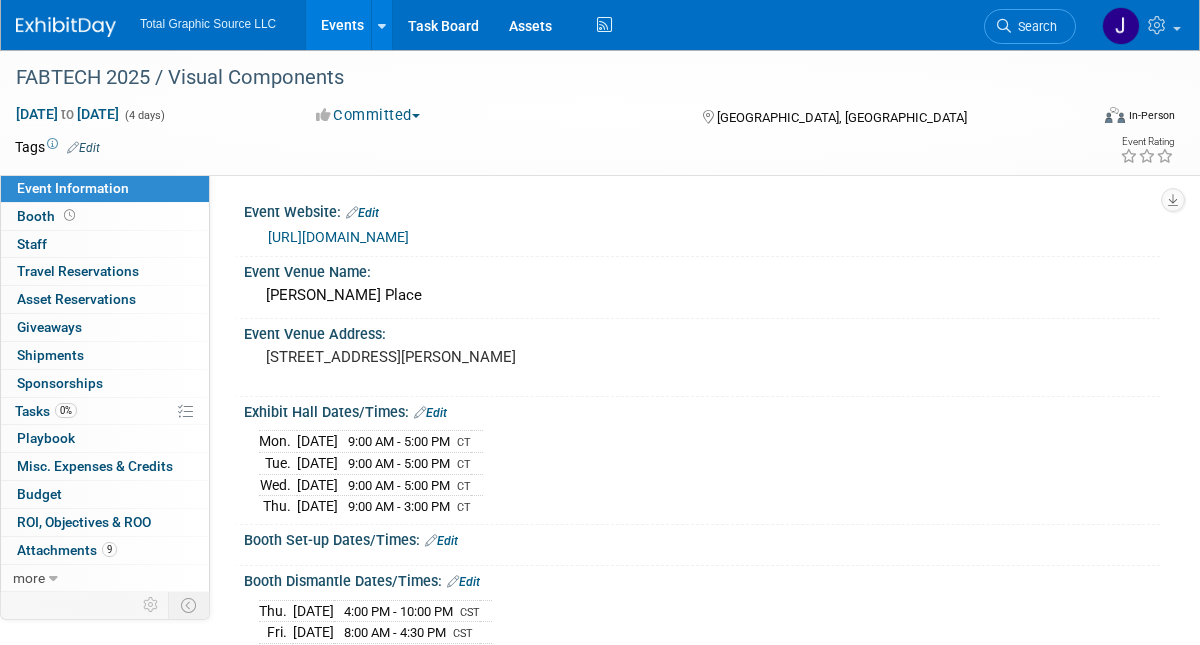 scroll, scrollTop: 0, scrollLeft: 0, axis: both 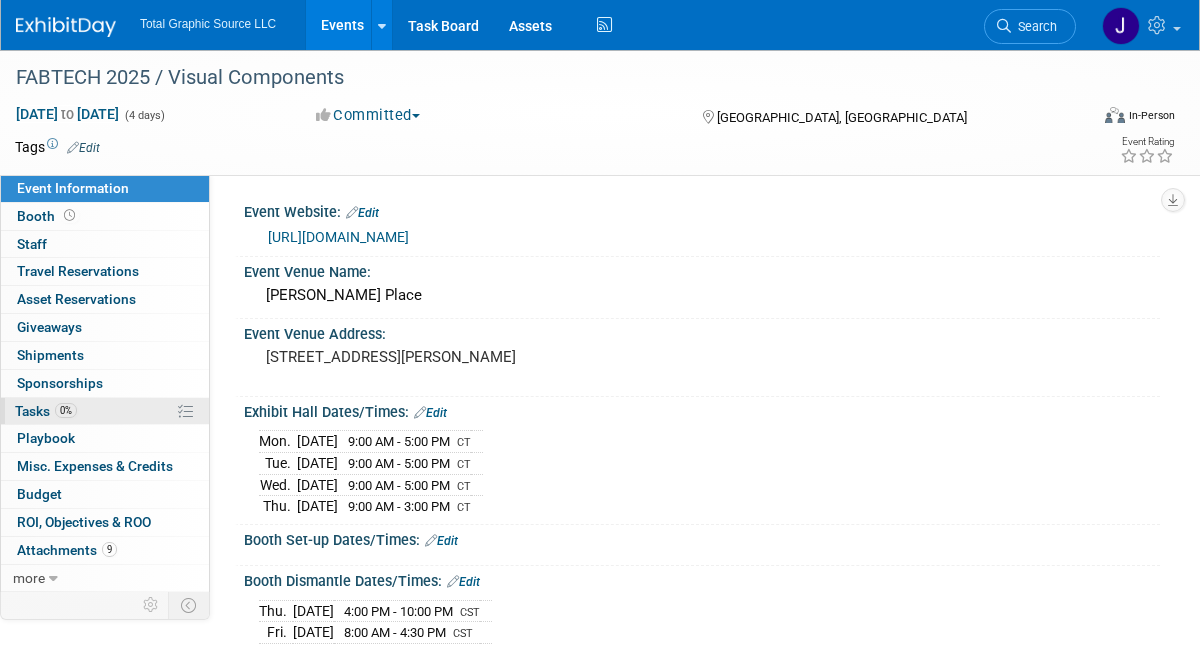 click on "Tasks 0%" at bounding box center [46, 411] 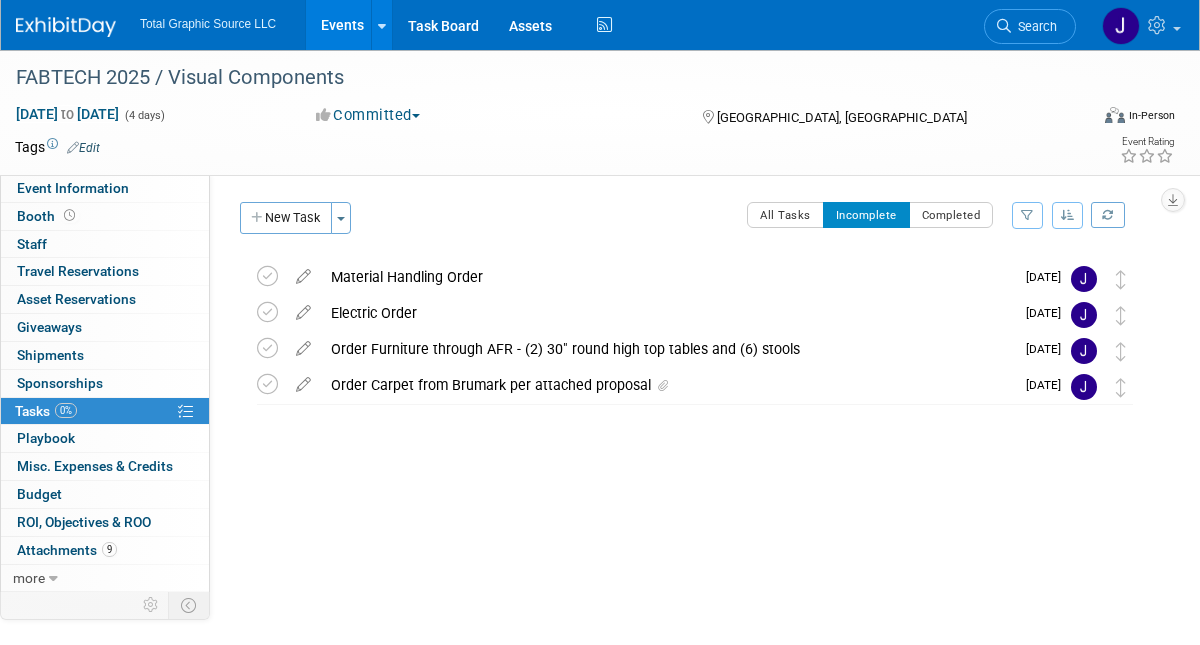 click on "Event Website:
Edit
[URL][DOMAIN_NAME]
Event Venue Name:
[PERSON_NAME][GEOGRAPHIC_DATA]
Event Venue Address:
[STREET_ADDRESS]
Exhibit Hall Dates/Times:
Edit
[DATE]
9:00 AM -
5:00 PM
CT
[DATE]
9:00 AM -
5:00 PM
CT
[DATE]
9:00 AM -
5:00 PM
CT
[DATE]
9:00 AM -
3:00 PM
CT
Save Changes
Cancel
Booth Set-up Dates/Times:
Edit
Save Changes
Cancel
Booth Dismantle Dates/Times:
Edit
[DATE]
4:00 PM -
10:00 PM
CST" at bounding box center (685, 383) 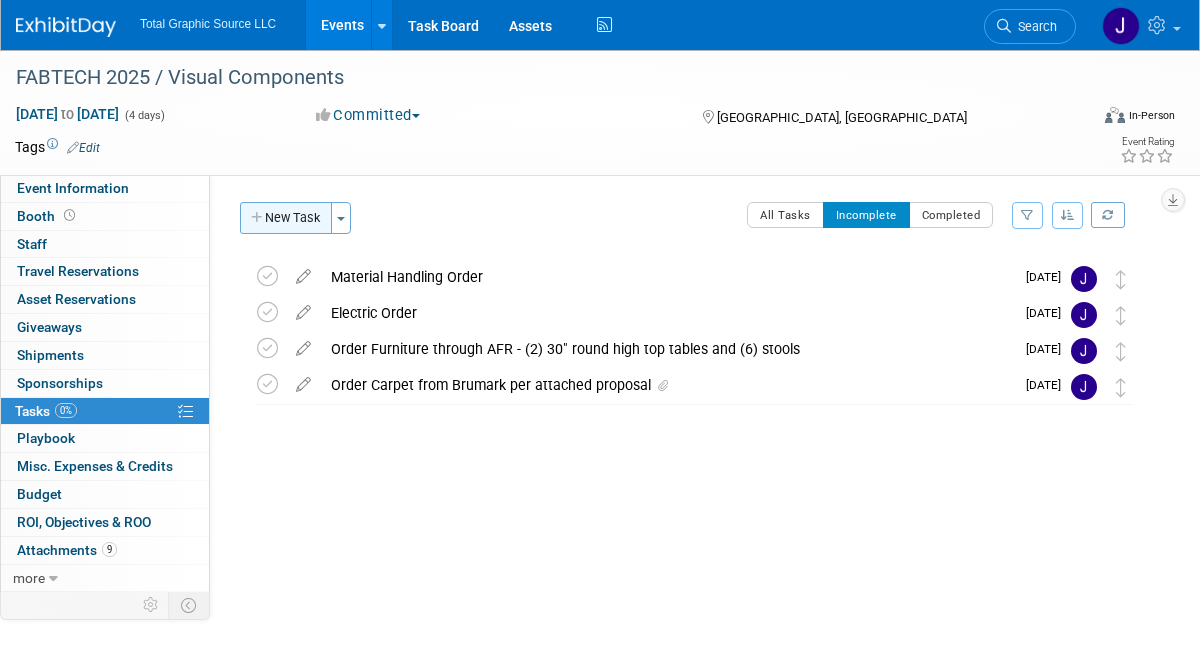 click on "New Task" at bounding box center (286, 218) 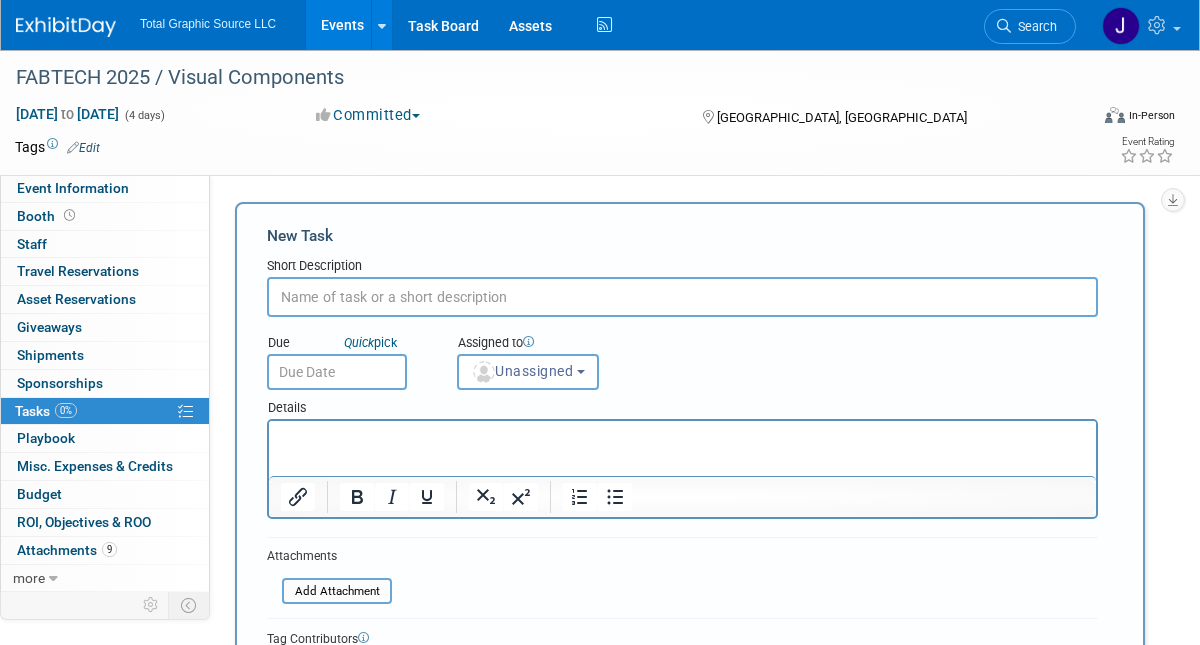 scroll, scrollTop: 0, scrollLeft: 0, axis: both 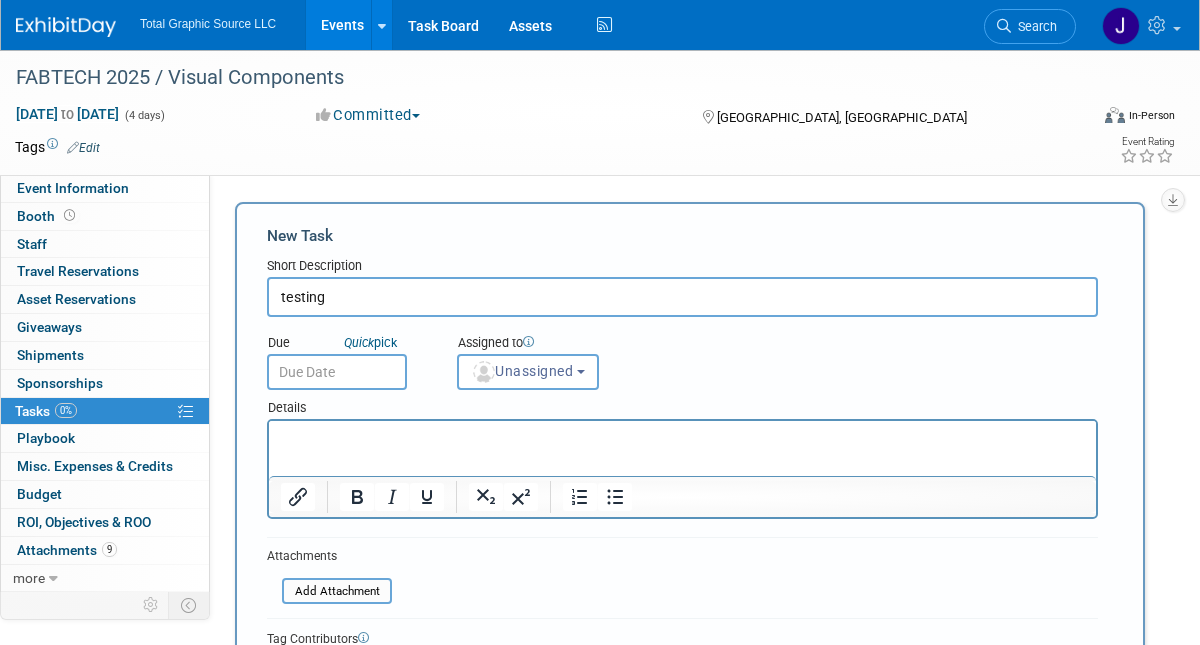 type on "testing" 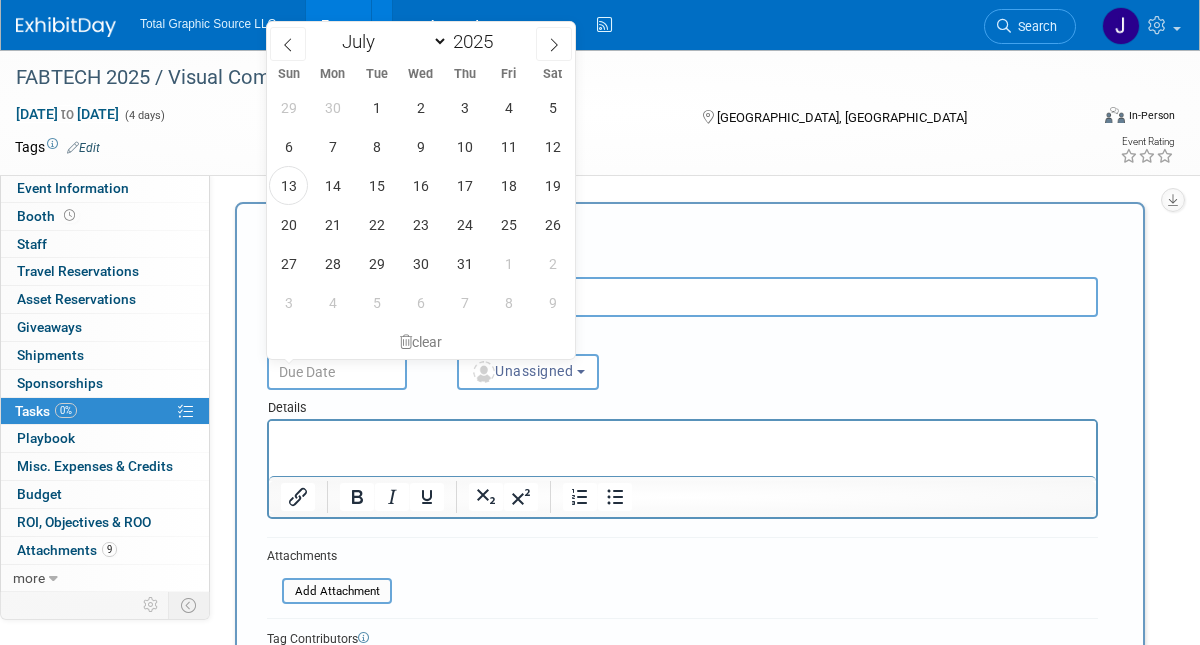 click at bounding box center [337, 372] 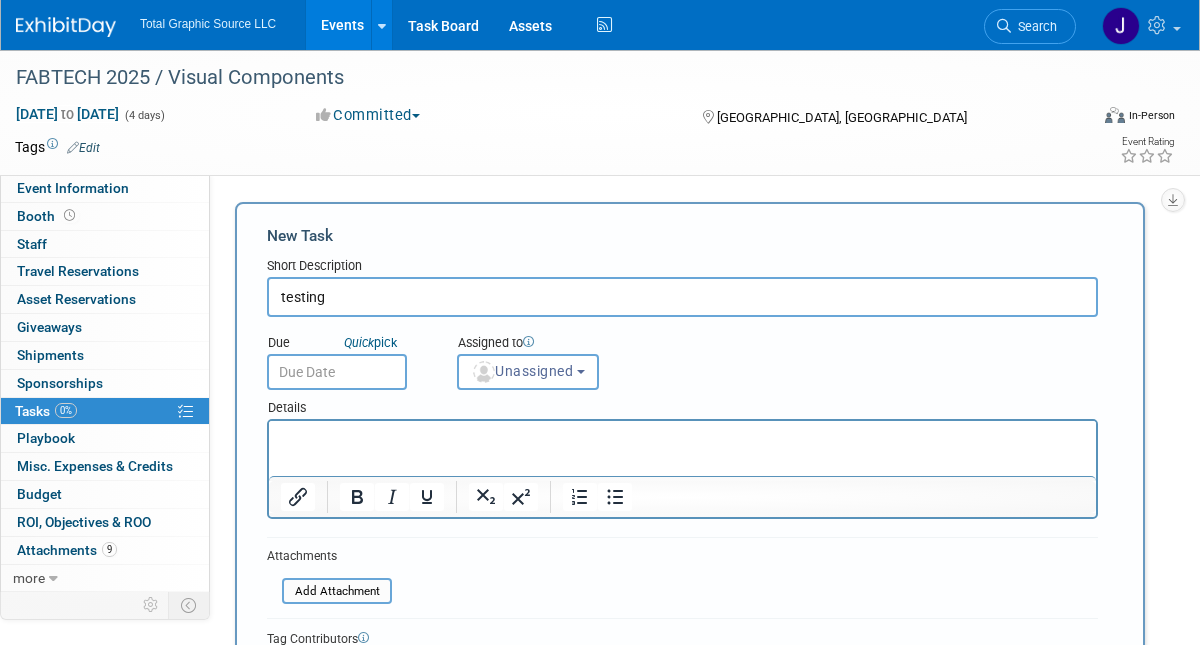 click at bounding box center (532, 147) 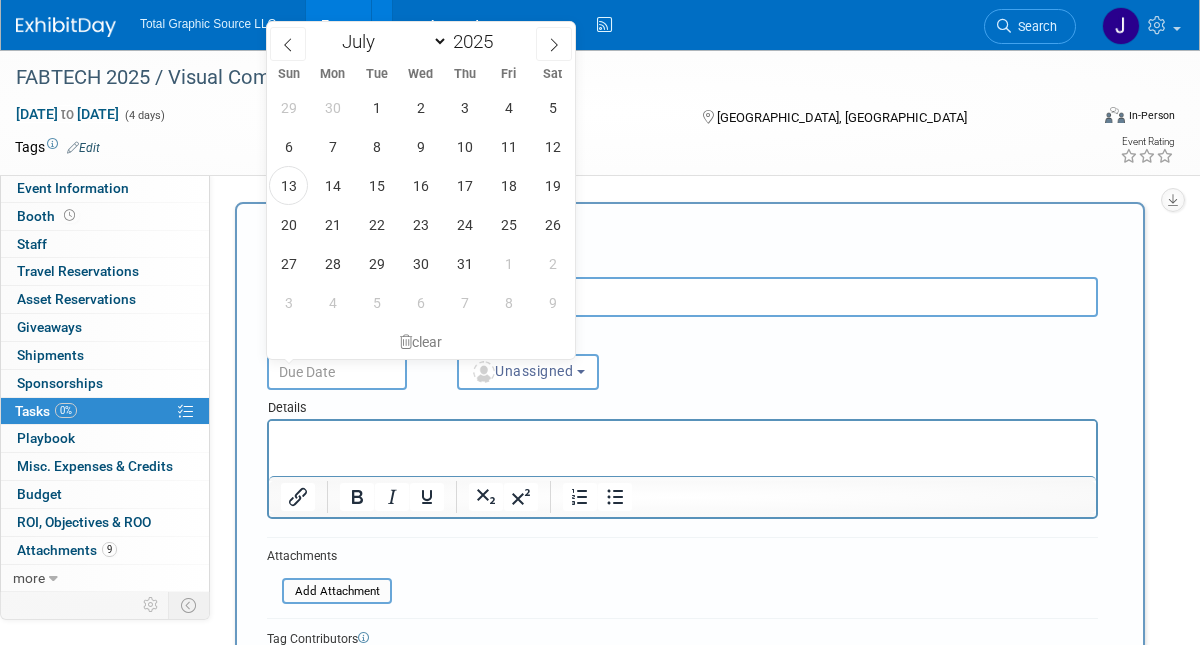 click on "[GEOGRAPHIC_DATA], [GEOGRAPHIC_DATA]" at bounding box center (832, 116) 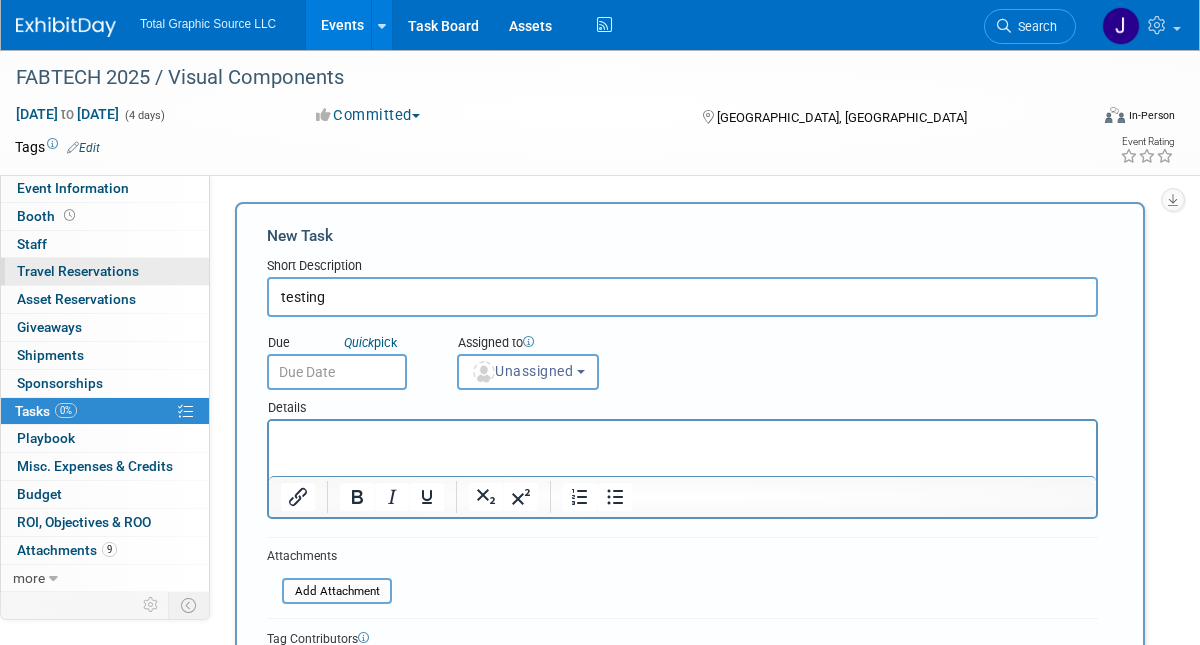 drag, startPoint x: 341, startPoint y: 298, endPoint x: 199, endPoint y: 284, distance: 142.68848 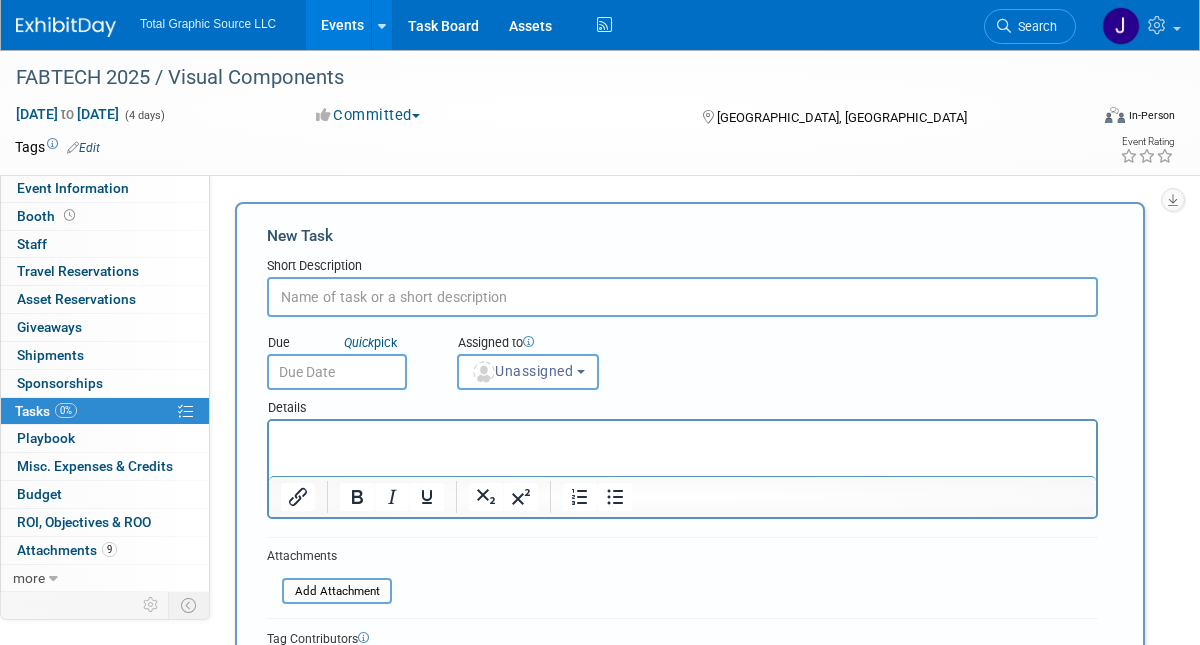 type 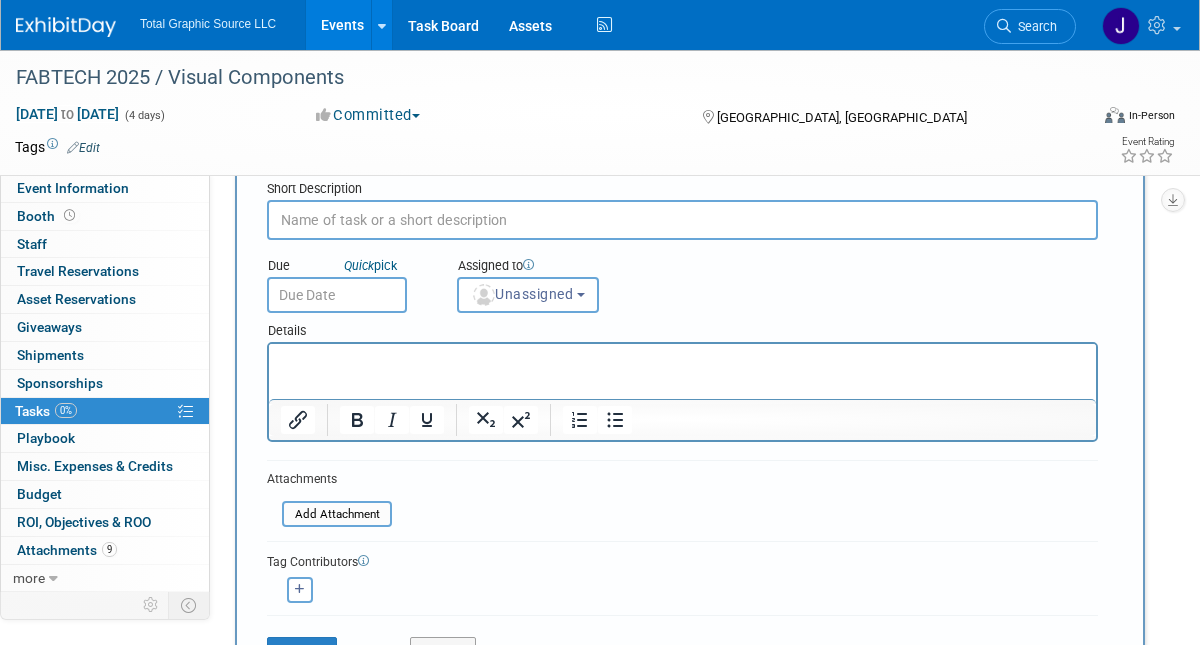 scroll, scrollTop: 0, scrollLeft: 0, axis: both 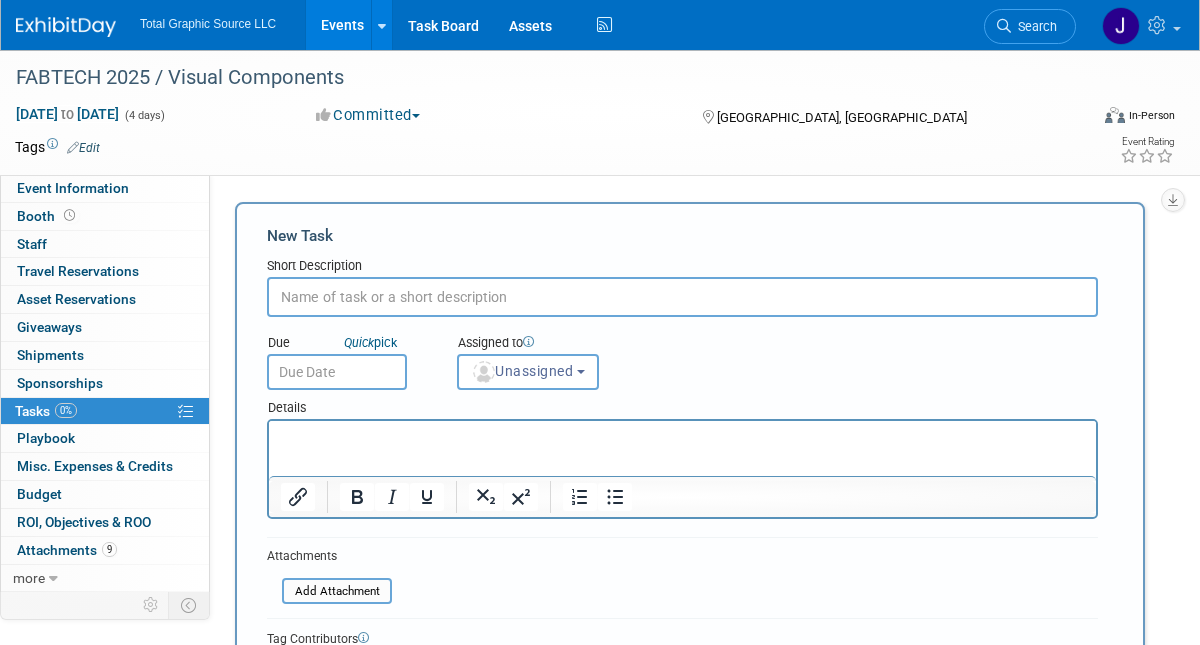 click on "Tasks 0%" at bounding box center [46, 411] 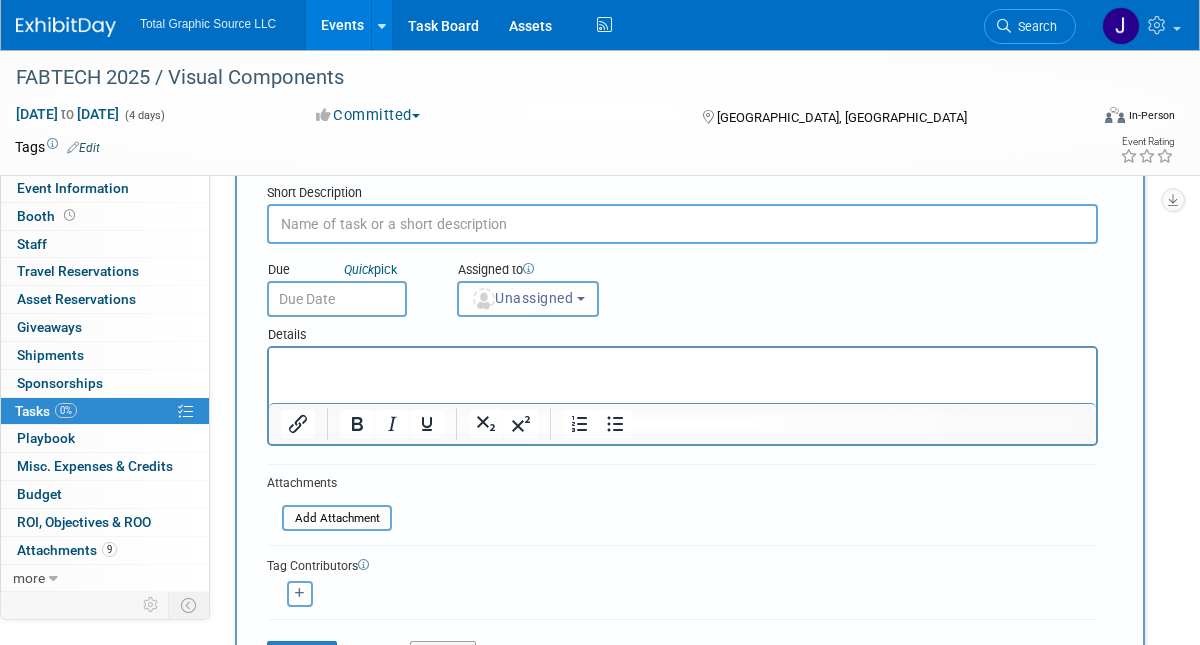 scroll, scrollTop: 478, scrollLeft: 0, axis: vertical 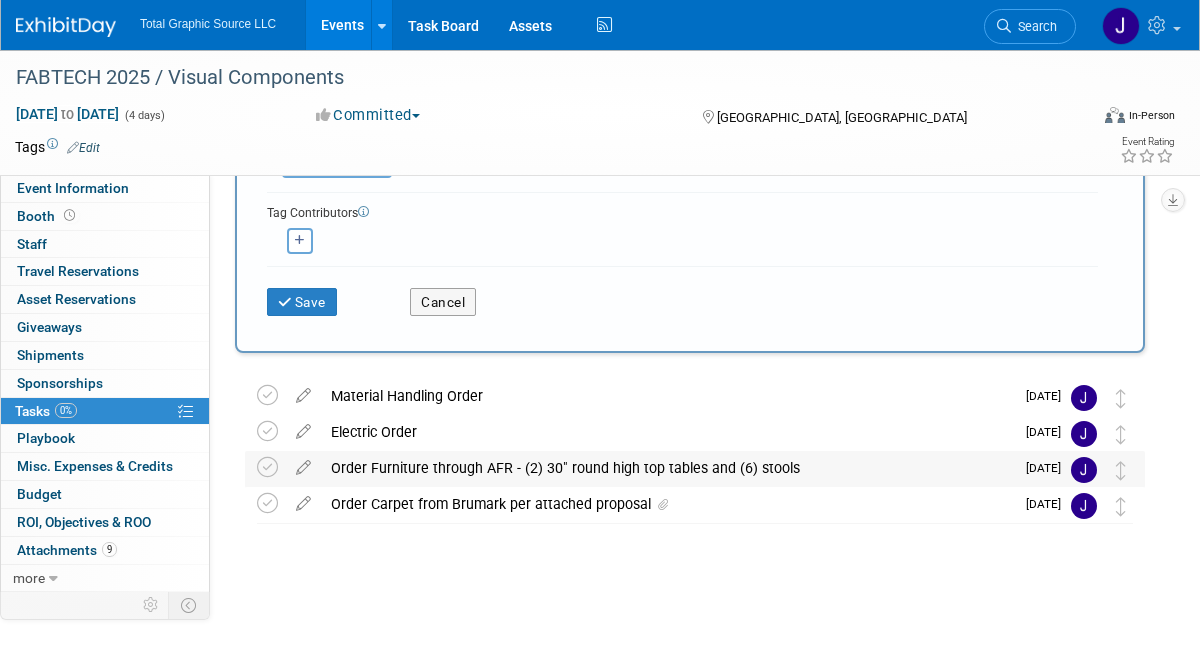 click on "Order Furniture through AFR - (2) 30" round high top tables and (6) stools" at bounding box center [667, 468] 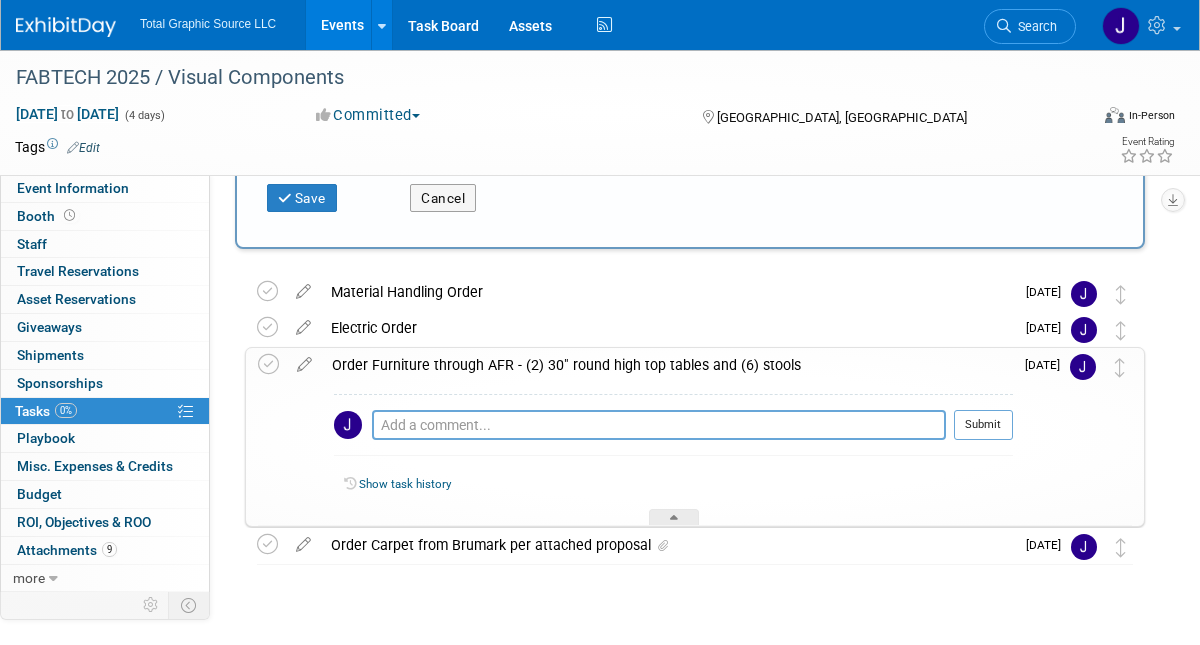 scroll, scrollTop: 623, scrollLeft: 0, axis: vertical 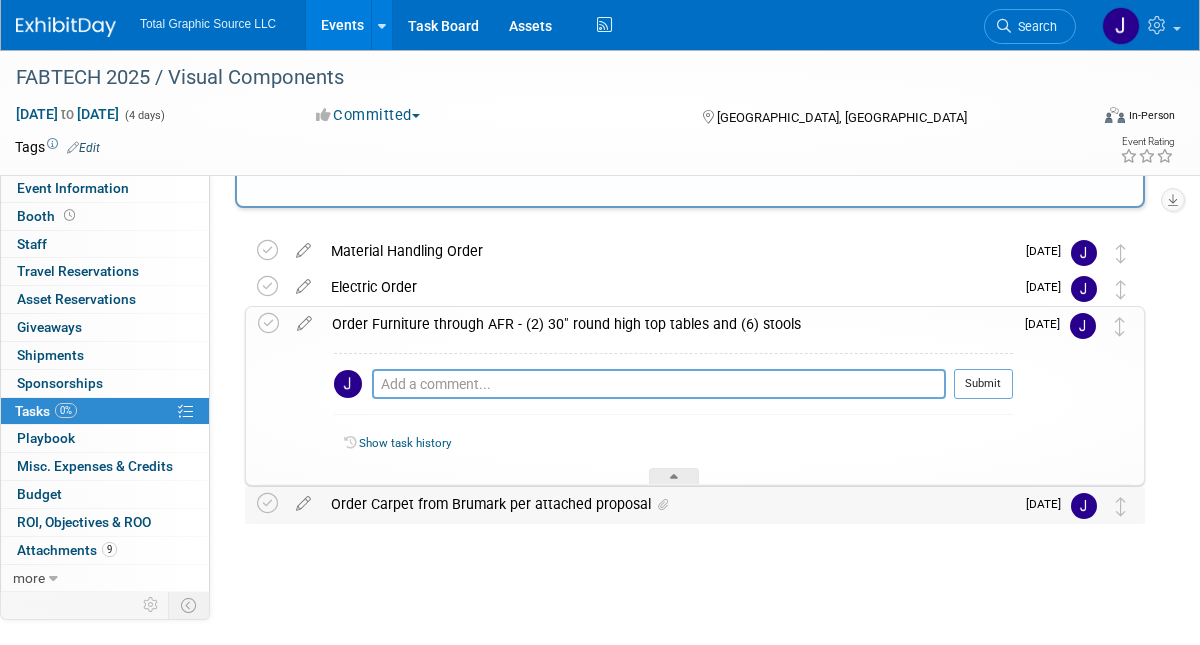 click on "Order Carpet from Brumark per attached proposal" at bounding box center [667, 504] 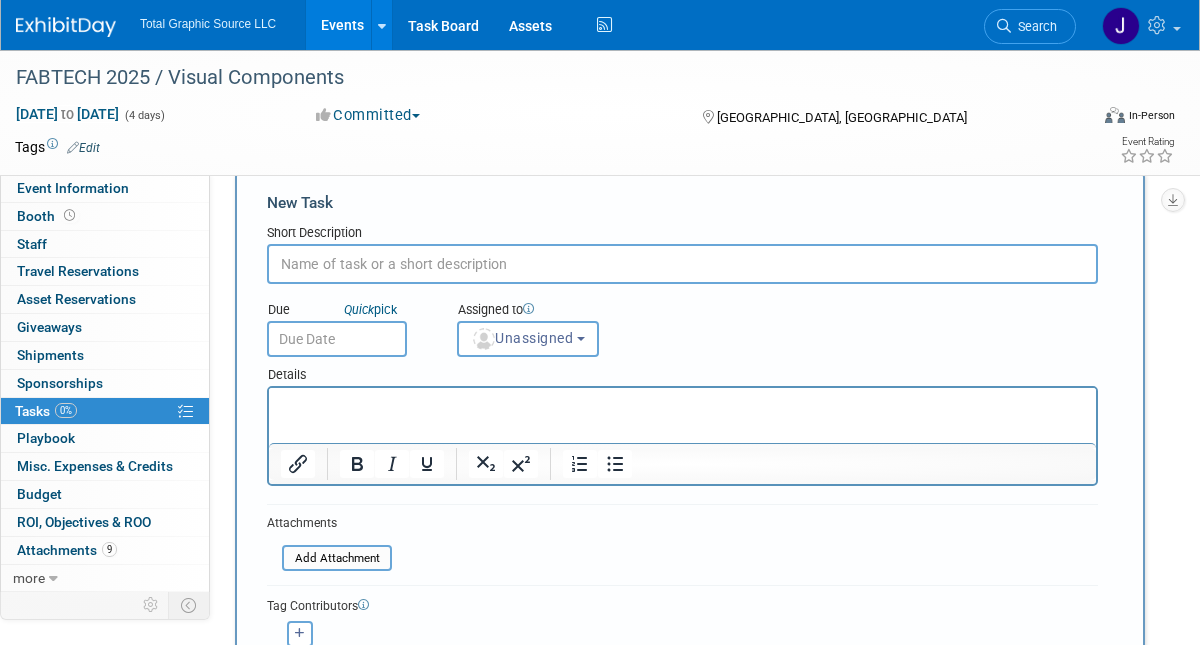 scroll, scrollTop: 0, scrollLeft: 0, axis: both 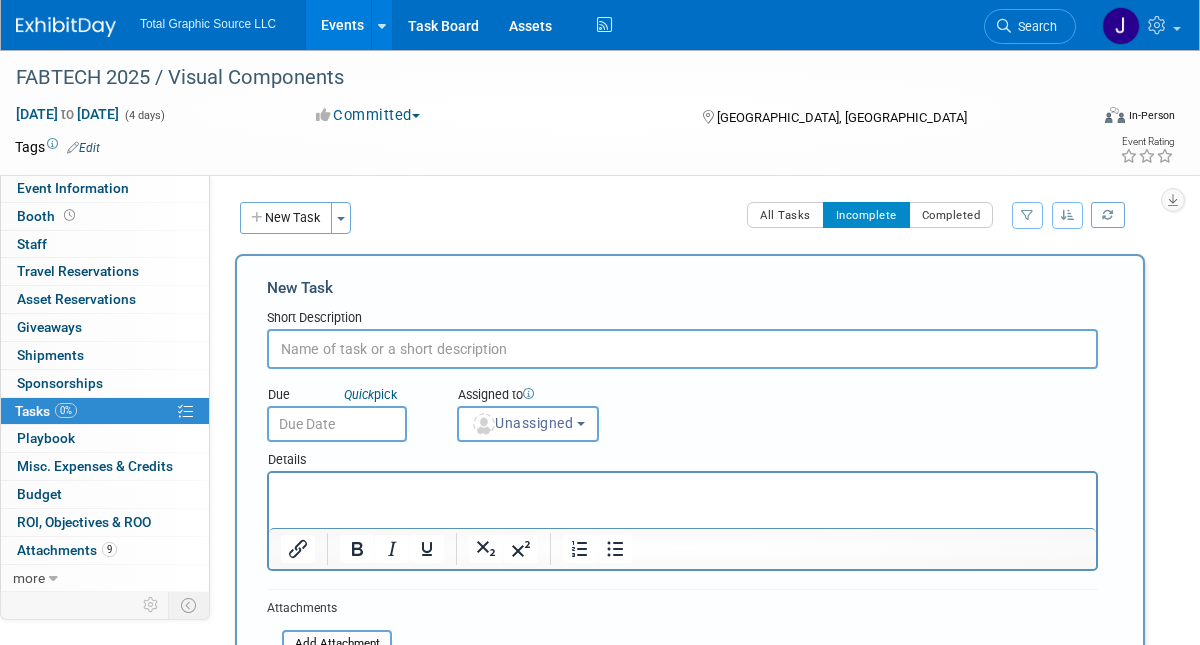 click on "0%
Tasks 0%" at bounding box center (105, 411) 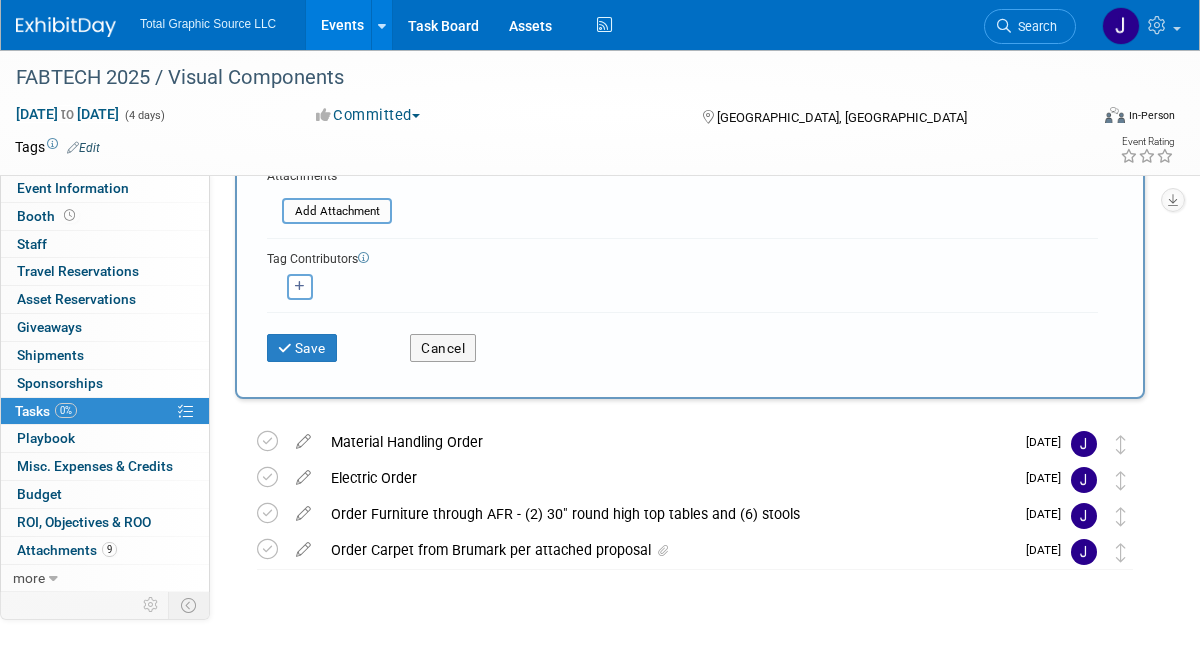 scroll, scrollTop: 478, scrollLeft: 0, axis: vertical 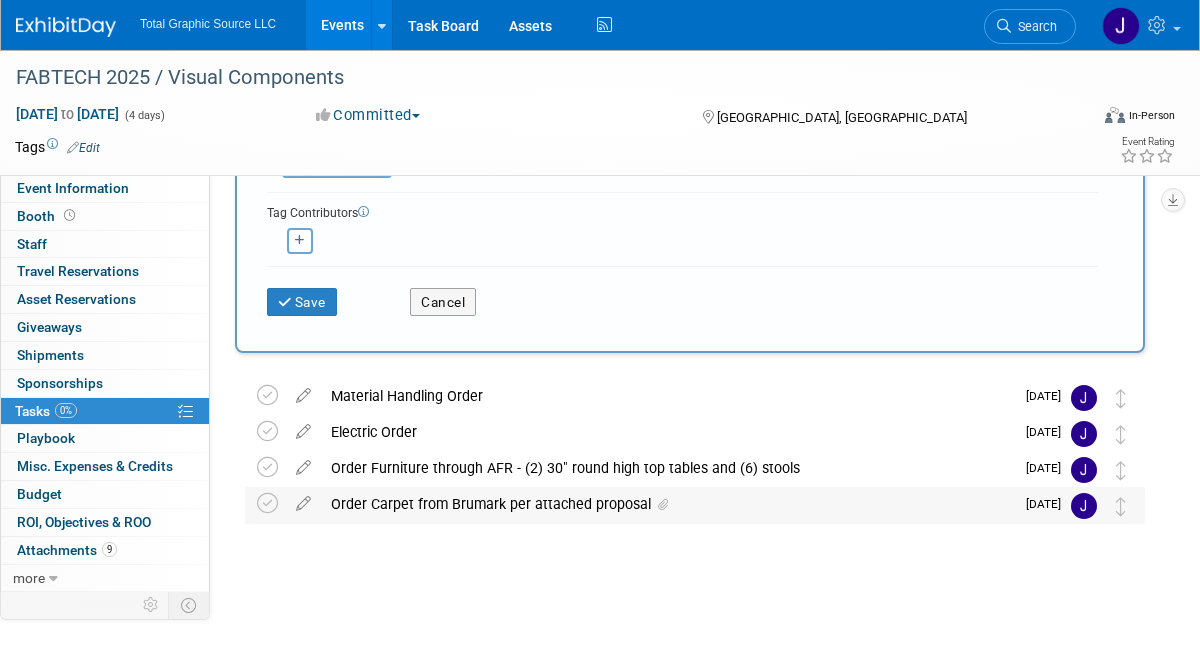 click on "Order Carpet from Brumark per attached proposal" at bounding box center (667, 504) 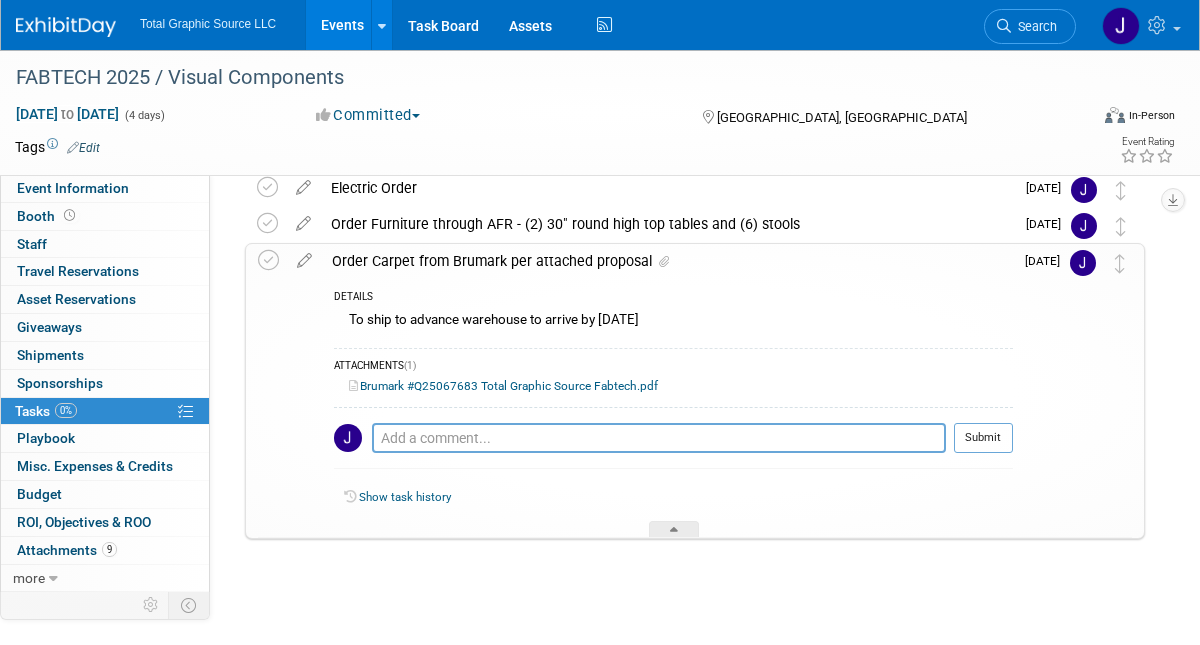 scroll, scrollTop: 740, scrollLeft: 0, axis: vertical 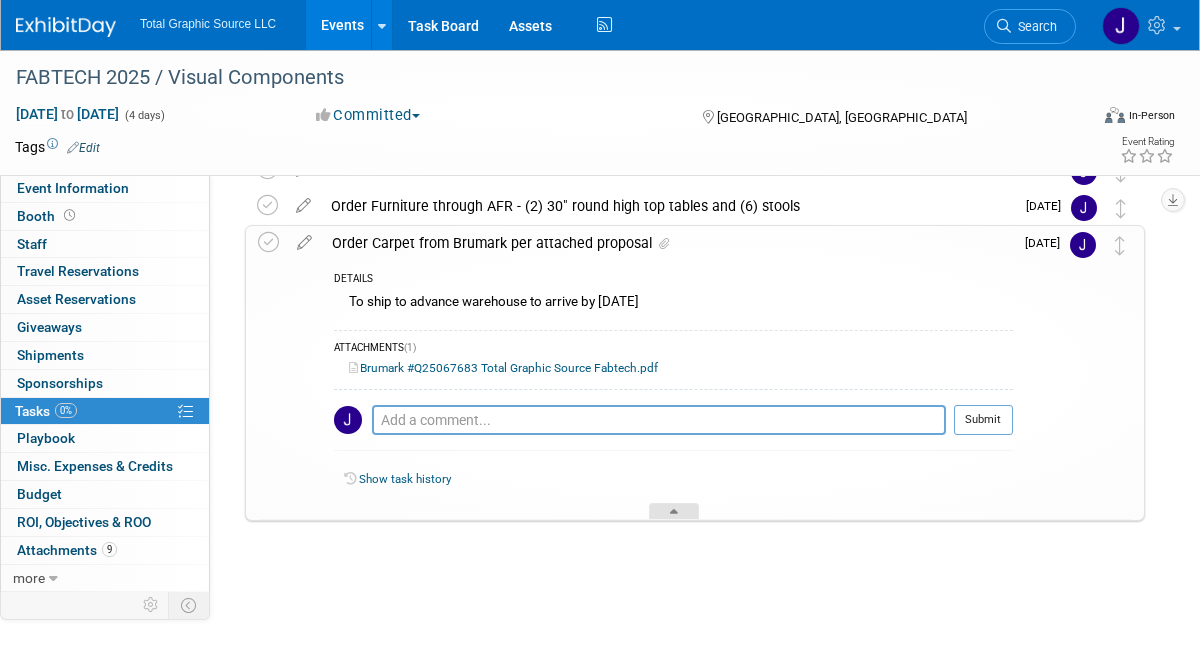 click at bounding box center [674, 515] 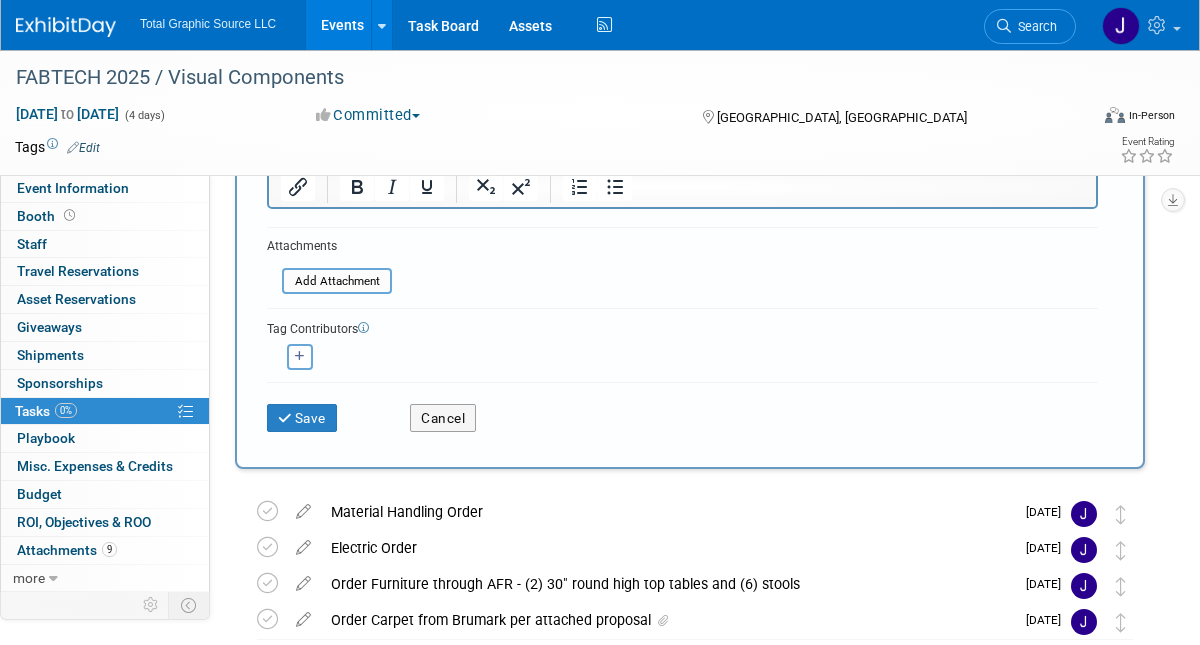 scroll, scrollTop: 371, scrollLeft: 0, axis: vertical 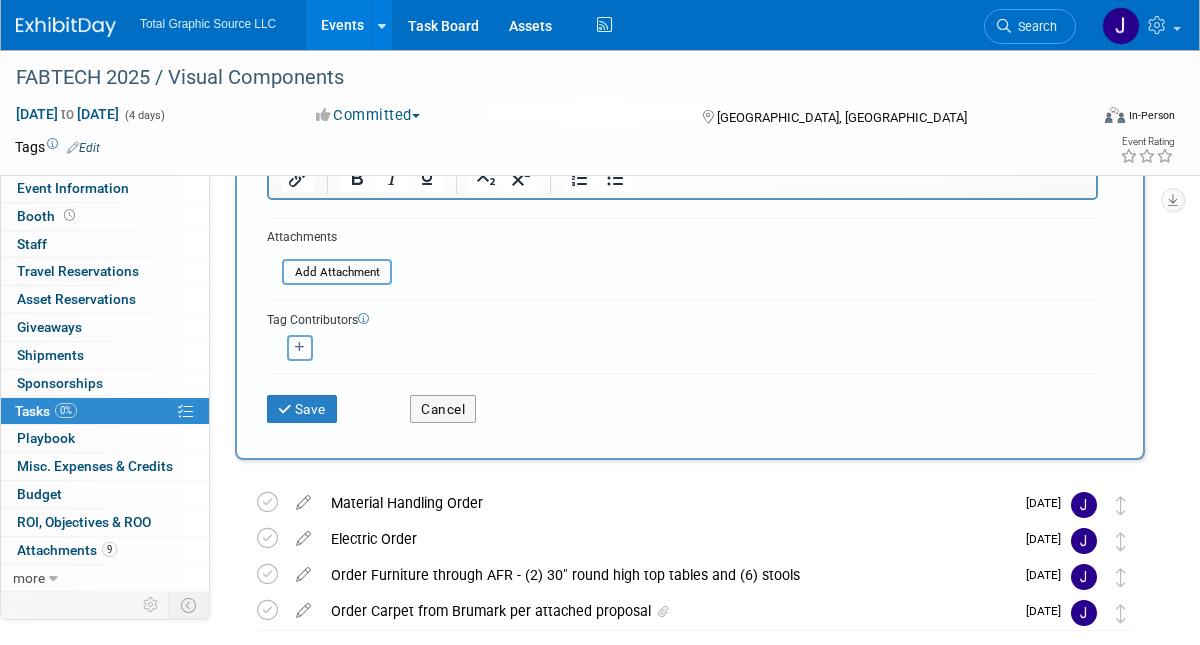 click on "[PERSON_NAME]
remove
[PERSON_NAME]
remove" at bounding box center [682, 345] 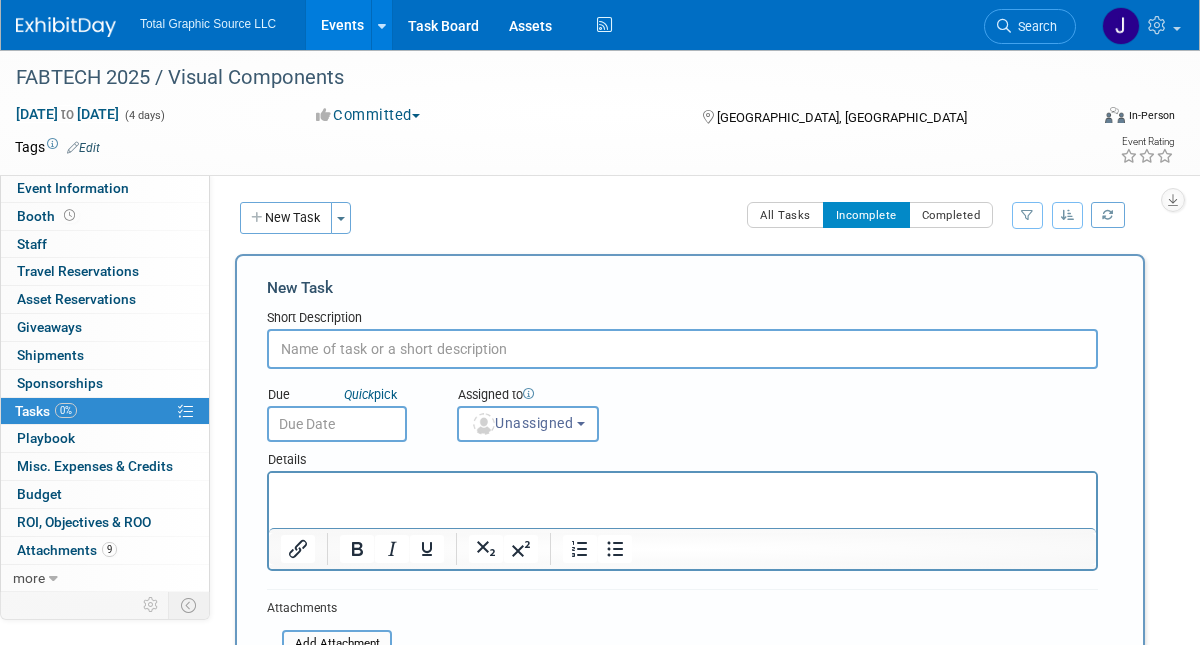 click on "All Tasks
Incomplete
Completed
Filter by Assignee
-- Select Assignee --
All unassigned tasks
Assigned to me
[PERSON_NAME]
[PERSON_NAME]
Clear Filter
Sort View:
Default
By Due Date
By Section, By Due Date" at bounding box center [753, 223] 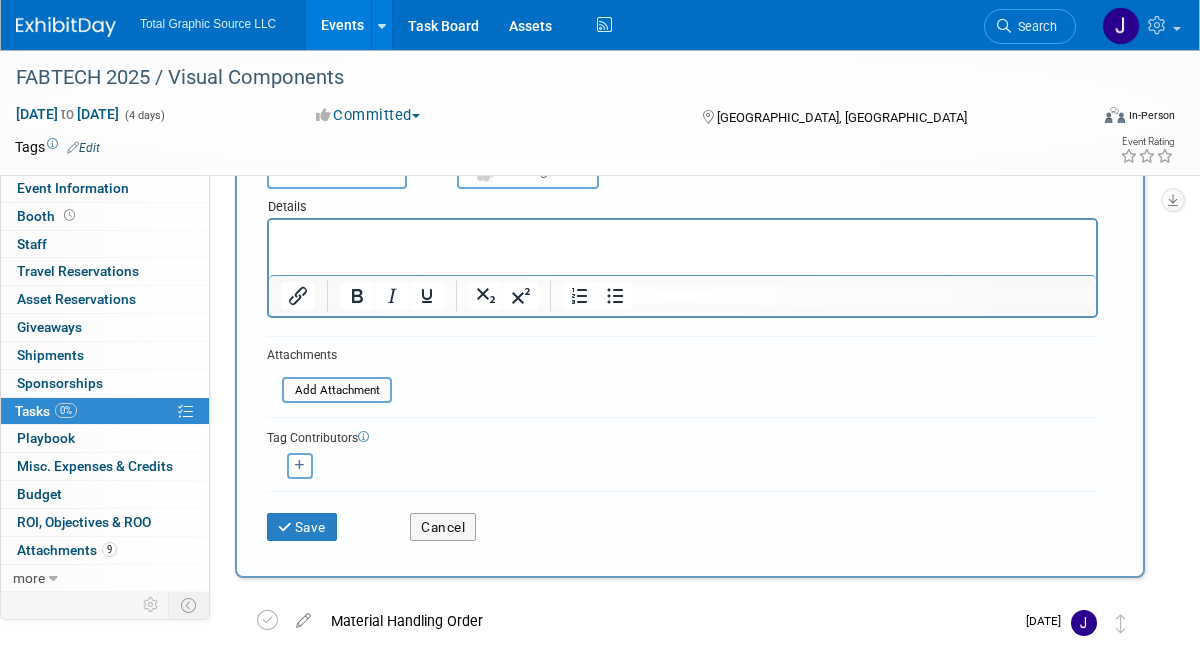 scroll, scrollTop: 0, scrollLeft: 0, axis: both 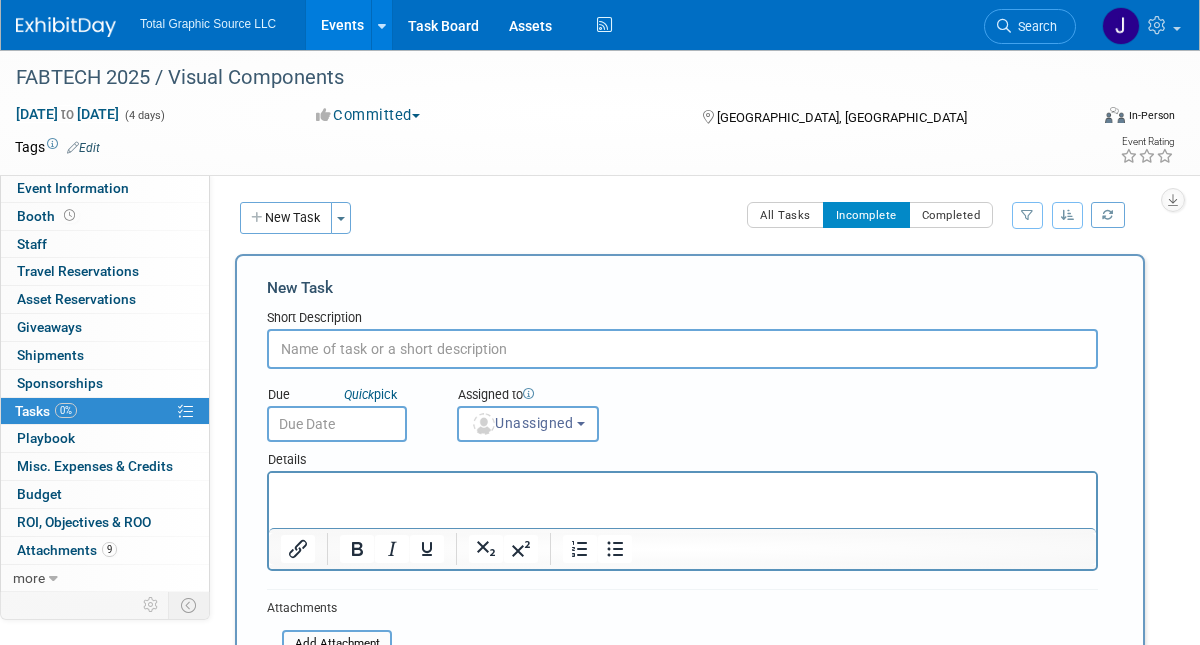 click on "Committed
Committed
Considering
Not Going" at bounding box center (490, 116) 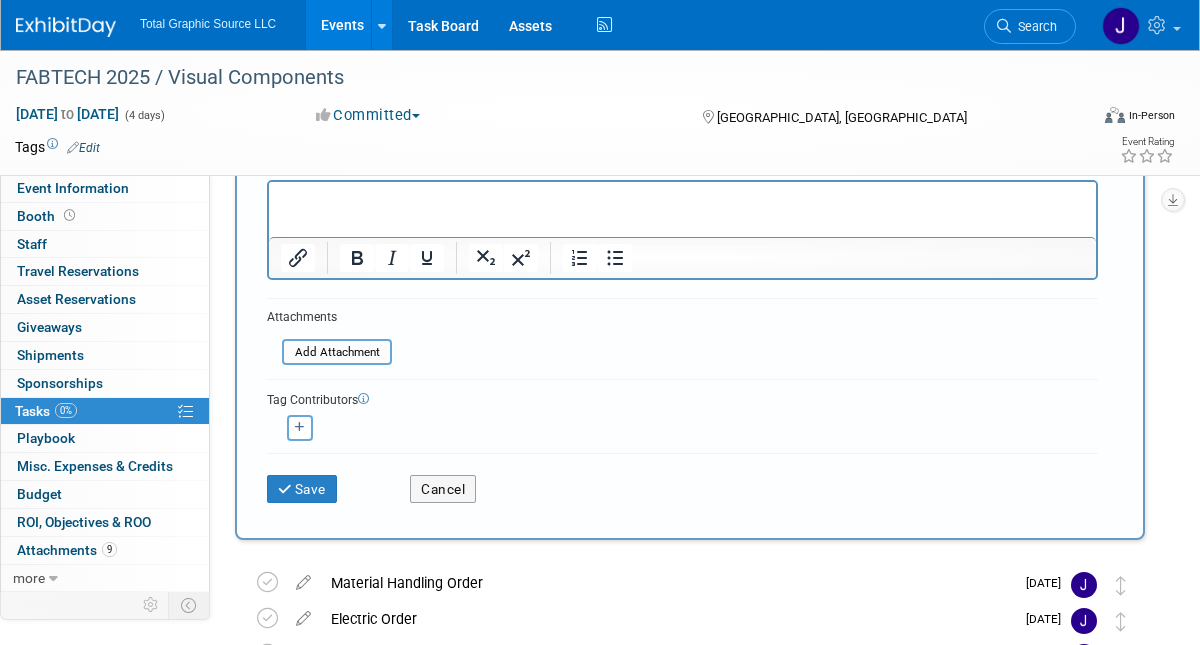 scroll, scrollTop: 0, scrollLeft: 0, axis: both 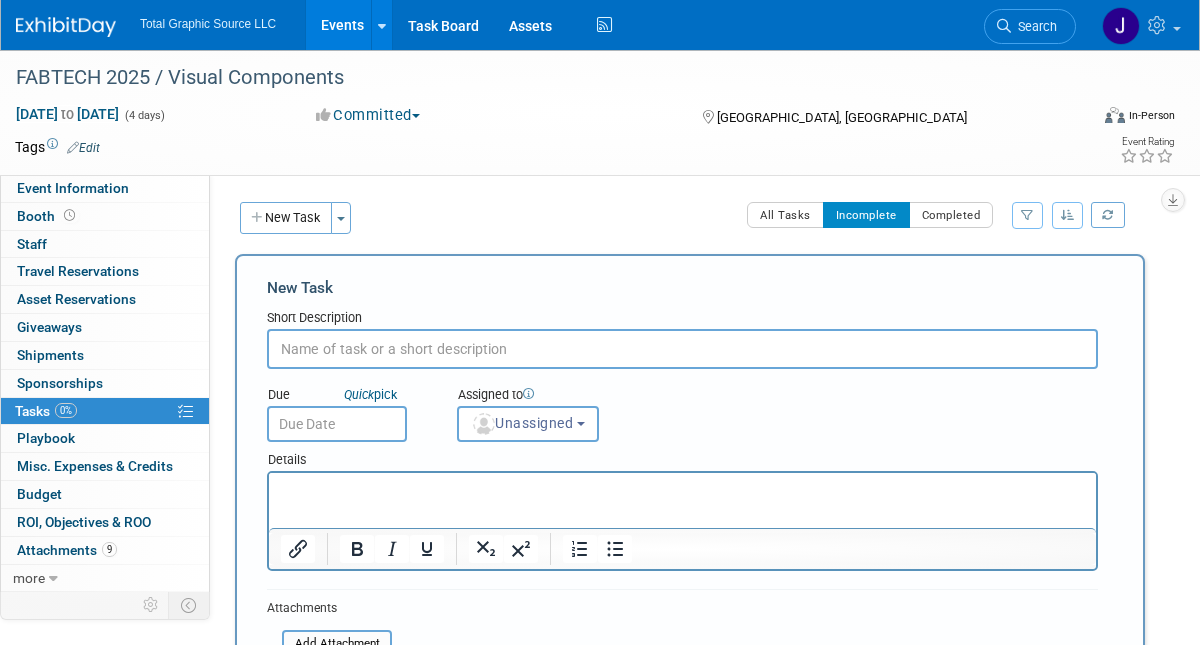 click on "Committed
Committed
Considering
Not Going" at bounding box center [490, 116] 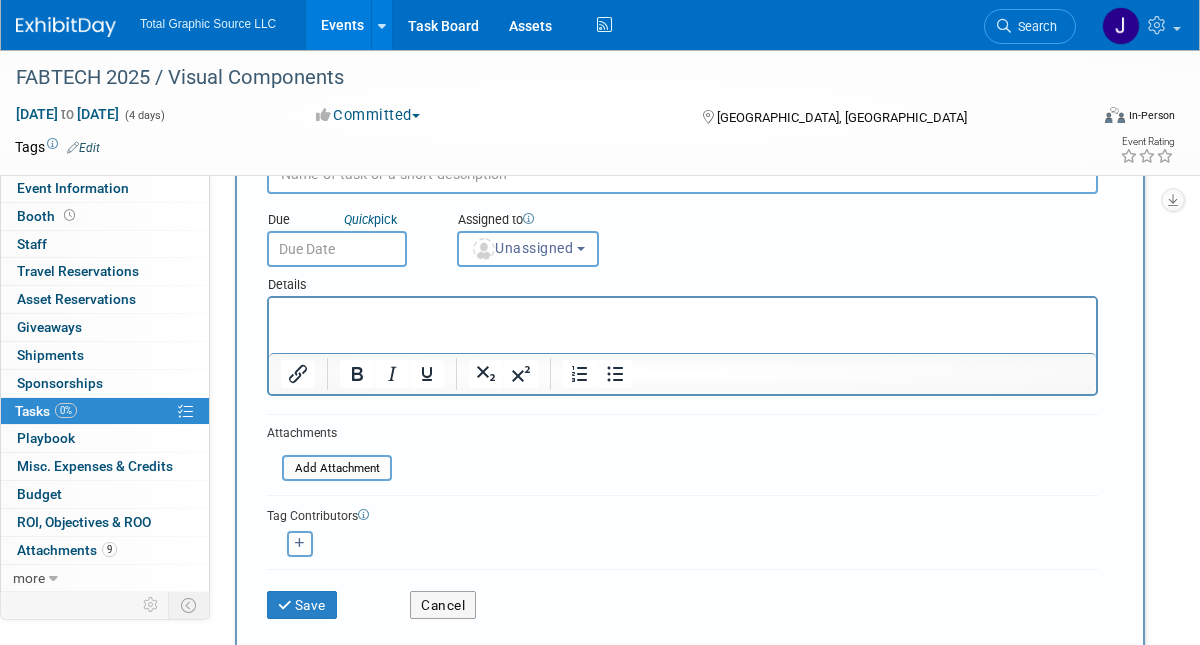 scroll, scrollTop: 0, scrollLeft: 0, axis: both 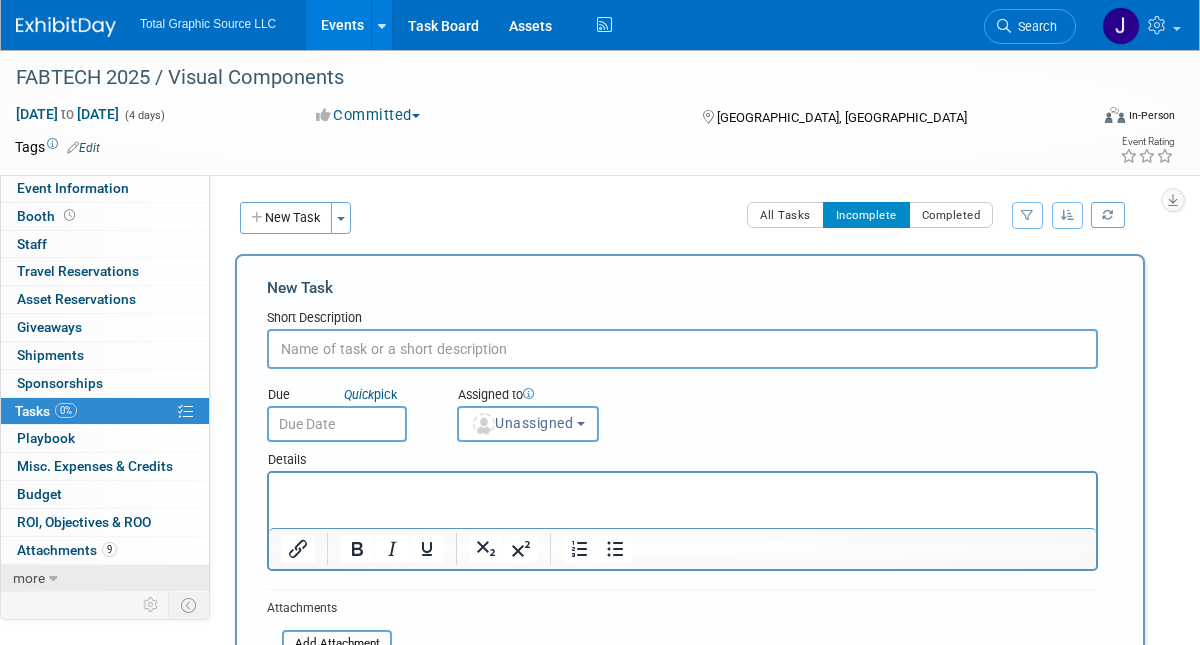 click at bounding box center (53, 579) 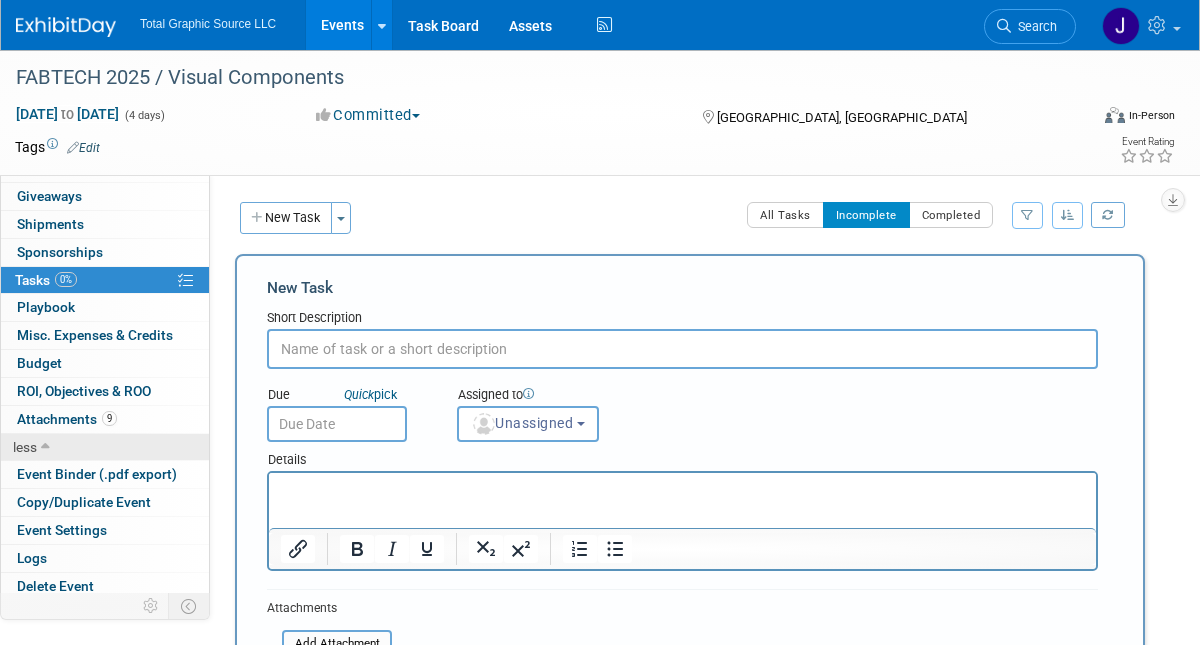 scroll, scrollTop: 138, scrollLeft: 0, axis: vertical 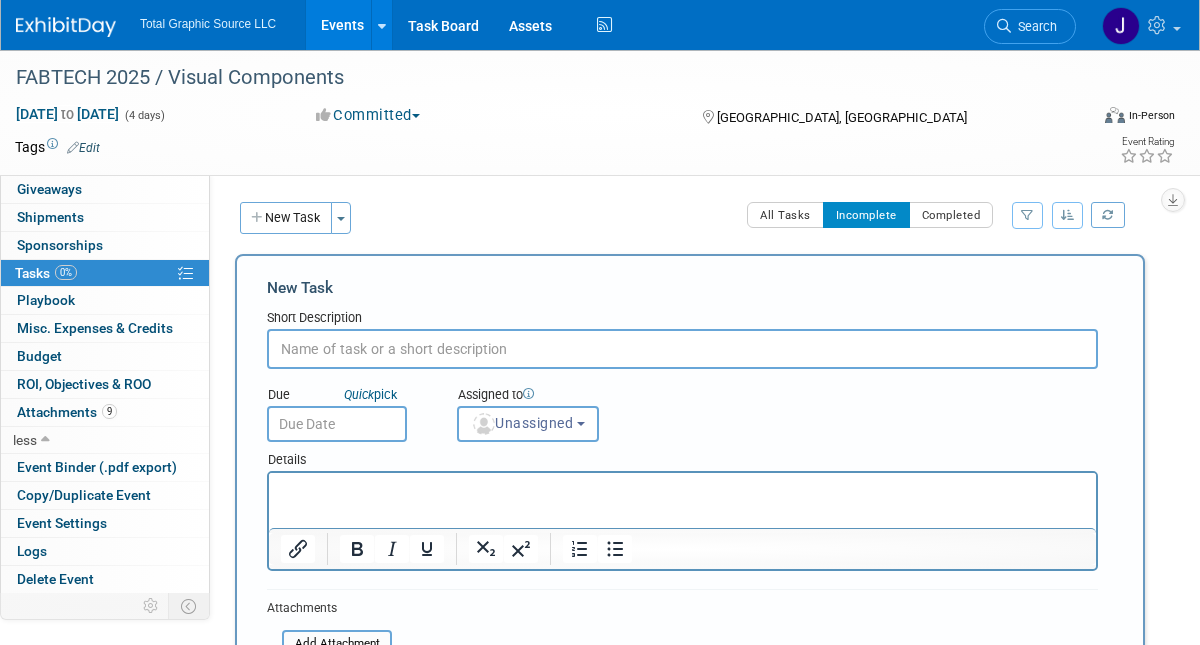 click on "Committed
Committed
Considering
Not Going" at bounding box center (490, 115) 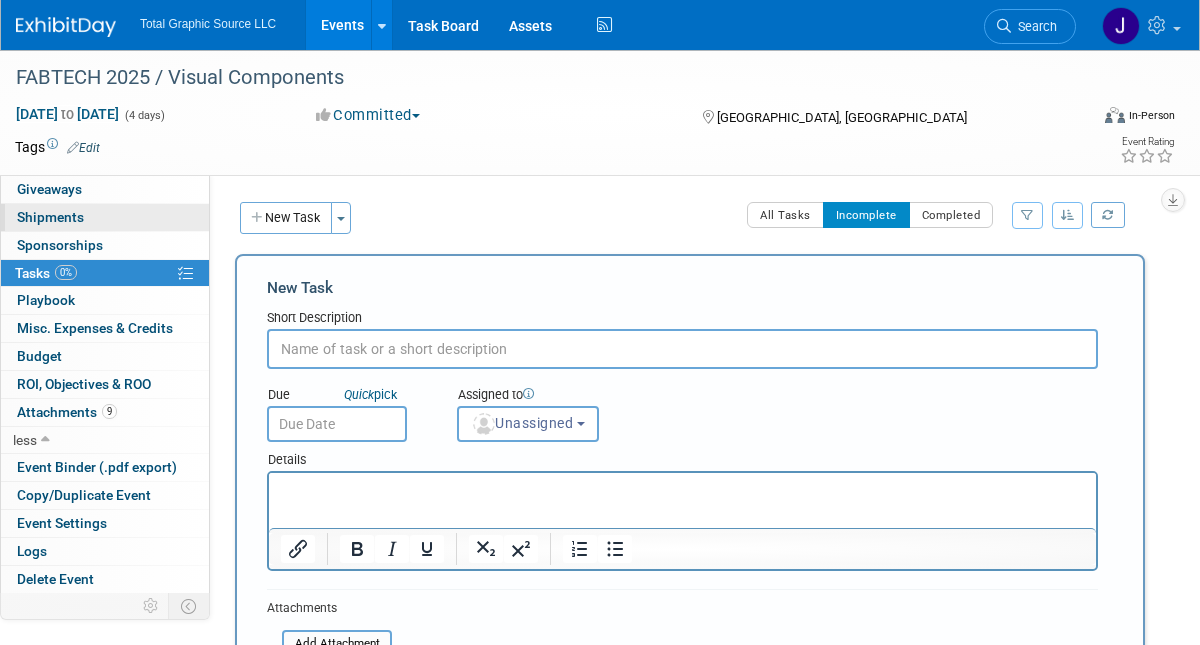 scroll, scrollTop: 0, scrollLeft: 0, axis: both 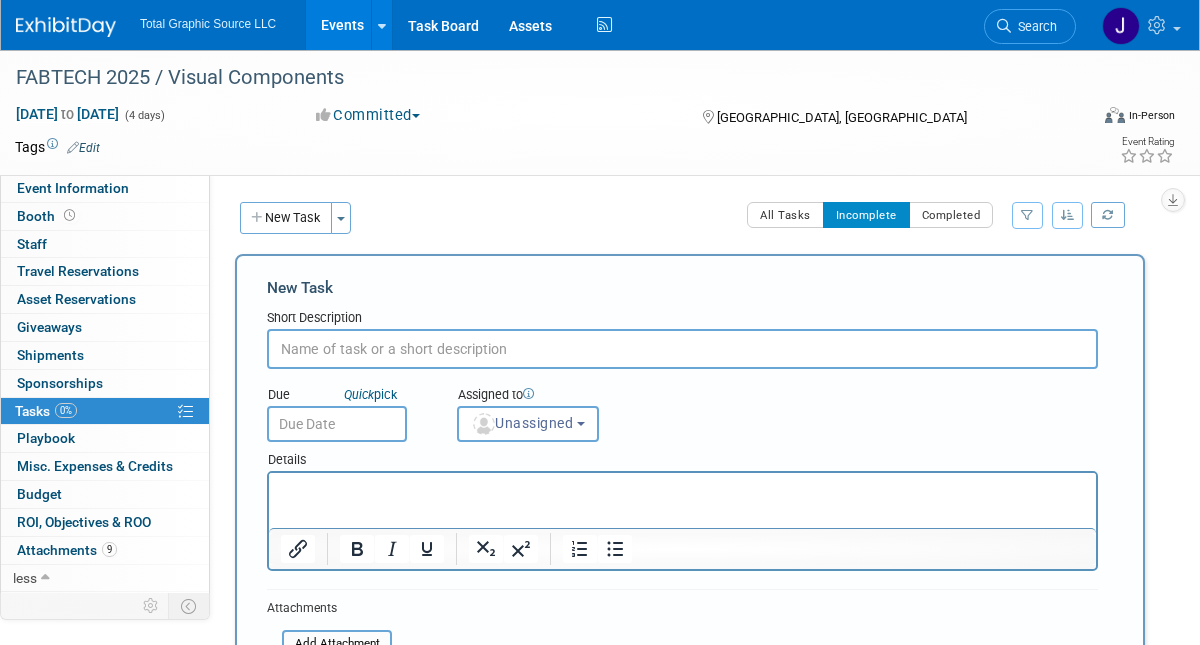 click on "Committed
Committed
Considering
Not Going" at bounding box center [490, 116] 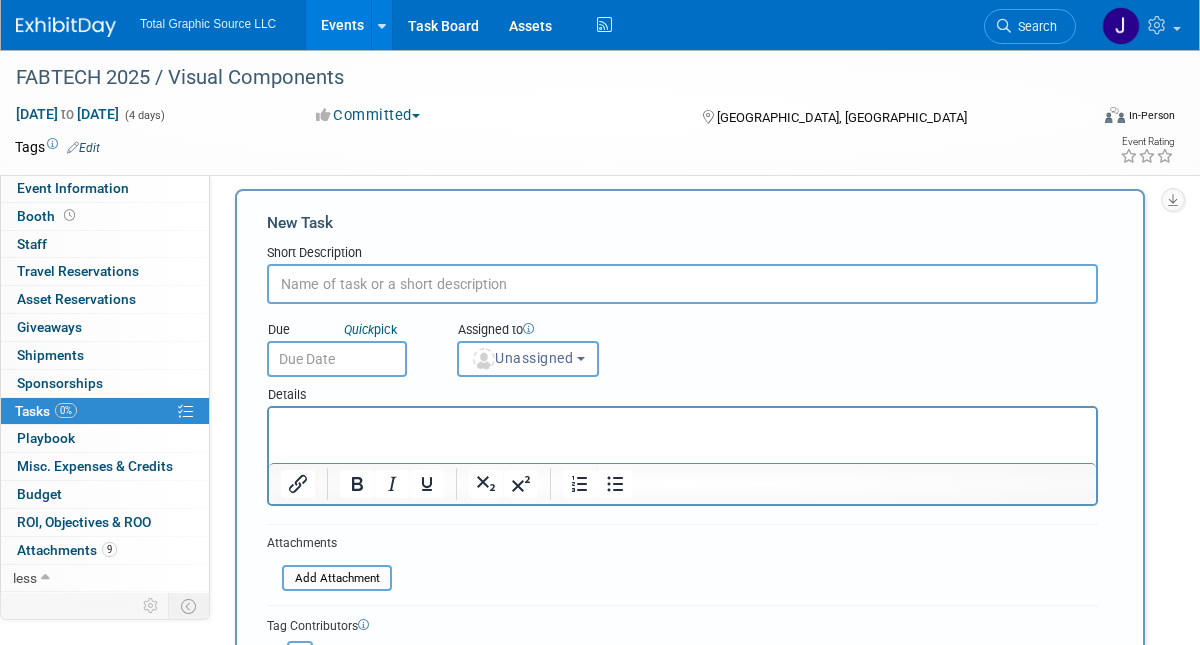 scroll, scrollTop: 0, scrollLeft: 0, axis: both 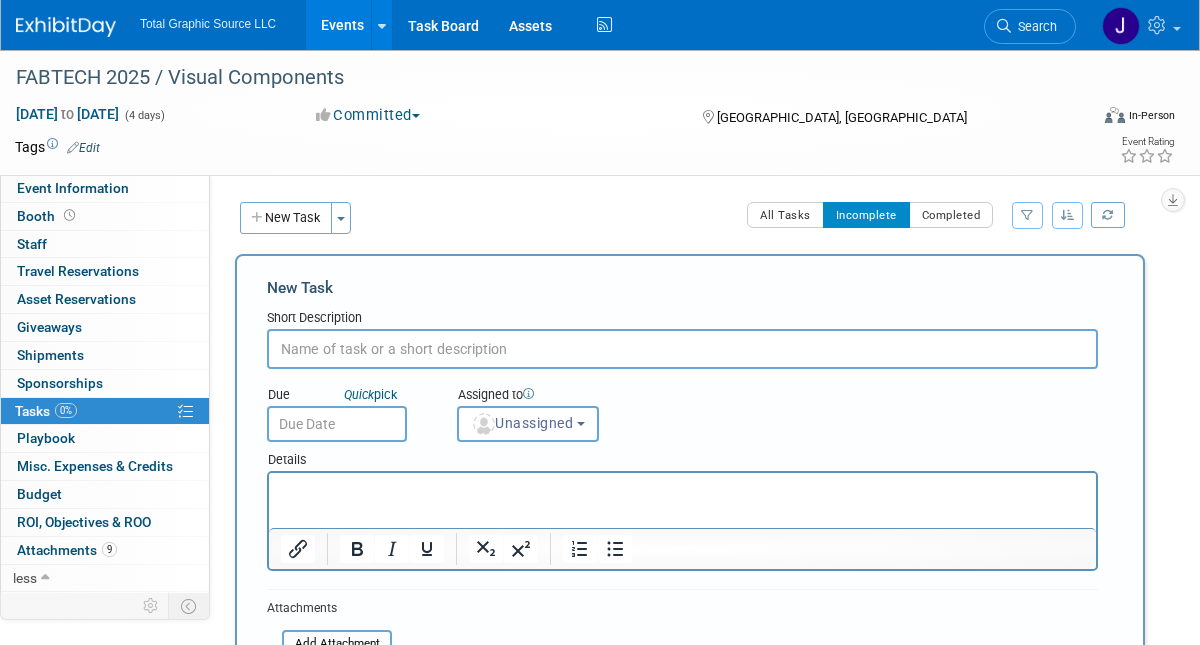 click on "Committed
Committed
Considering
Not Going" at bounding box center [490, 116] 